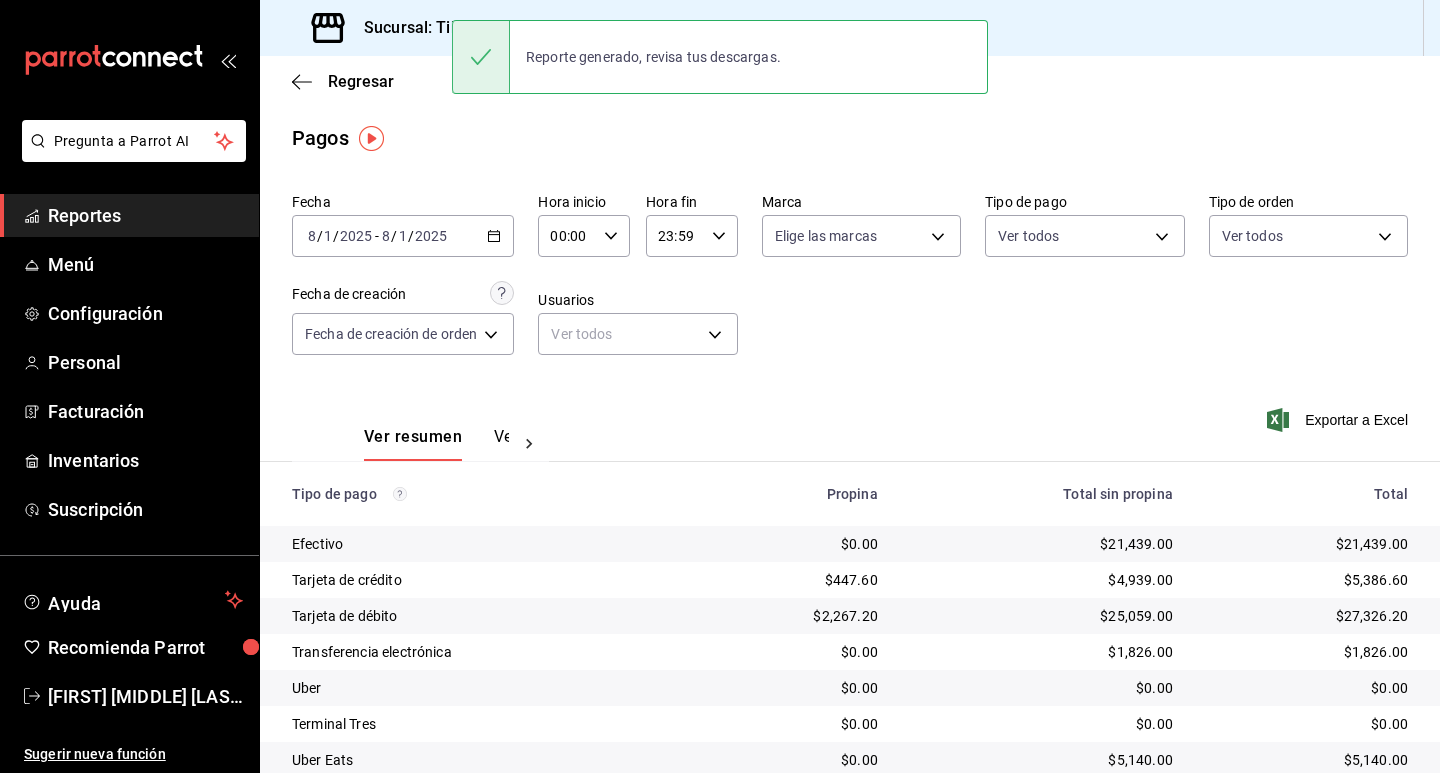 scroll, scrollTop: 0, scrollLeft: 0, axis: both 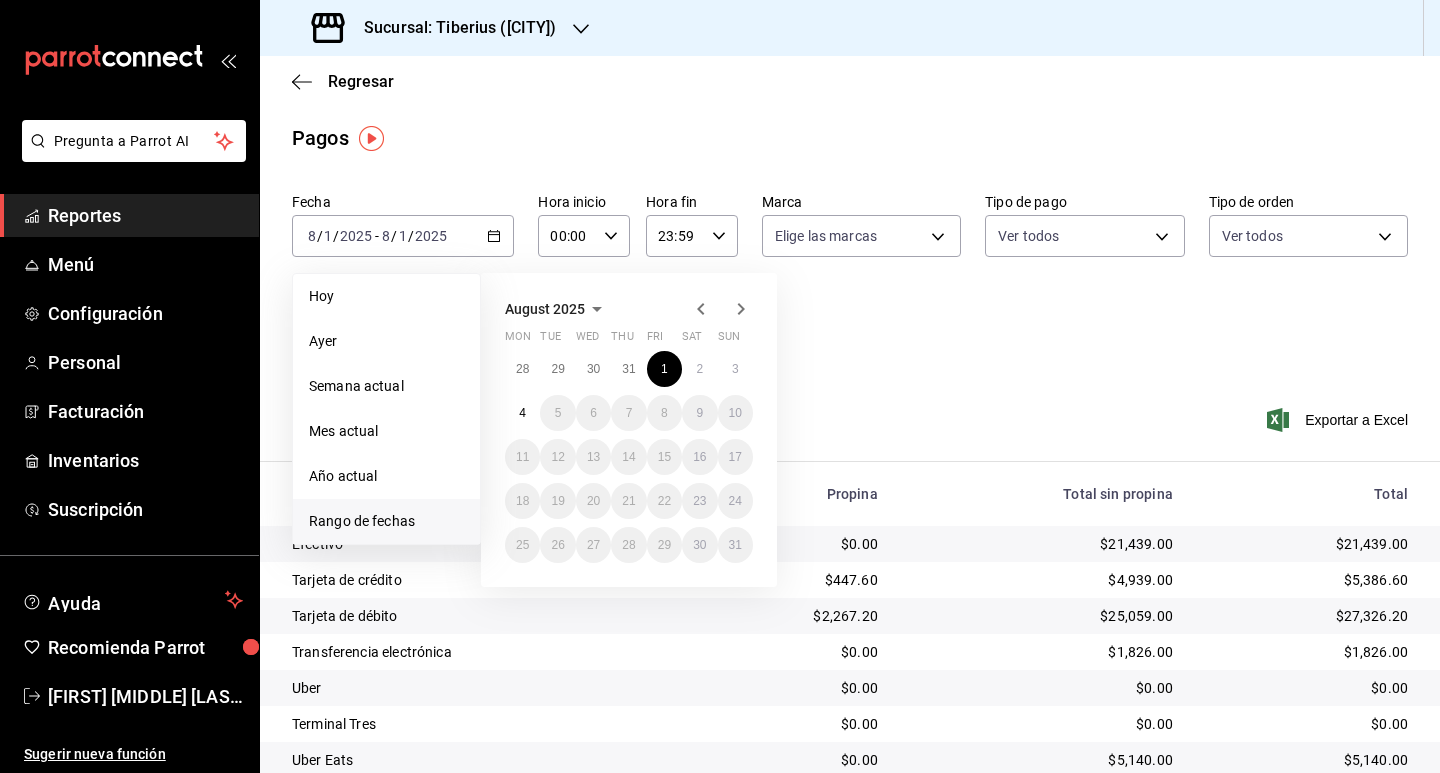 click on "Fecha 2025-08-01 8 / 1 / 2025 - 2025-08-01 8 / 1 / 2025 Hoy Ayer Semana actual Mes actual Año actual Rango de fechas August 2025 Mon Tue Wed Thu Fri Sat Sun 28 29 30 31 1 2 3 4 5 6 7 8 9 10 11 12 13 14 15 16 17 18 19 20 21 22 23 24 25 26 27 28 29 30 31 Hora inicio 00:00 Hora inicio Hora fin 23:59 Hora fin Marca Elige las marcas Tipo de pago Ver todos Tipo de orden Ver todos Fecha de creación   Fecha de creación de orden ORDER Usuarios Ver todos null" at bounding box center (850, 282) 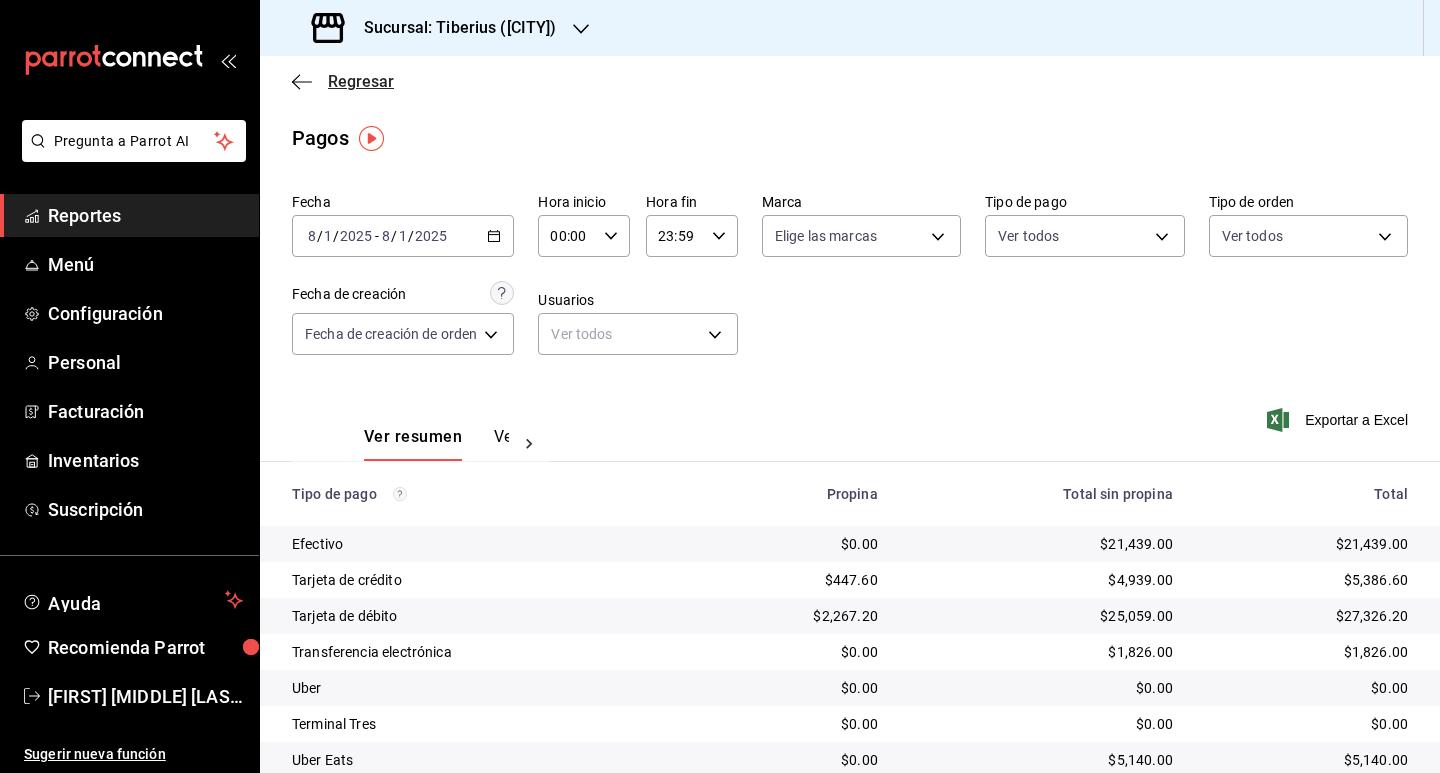 click 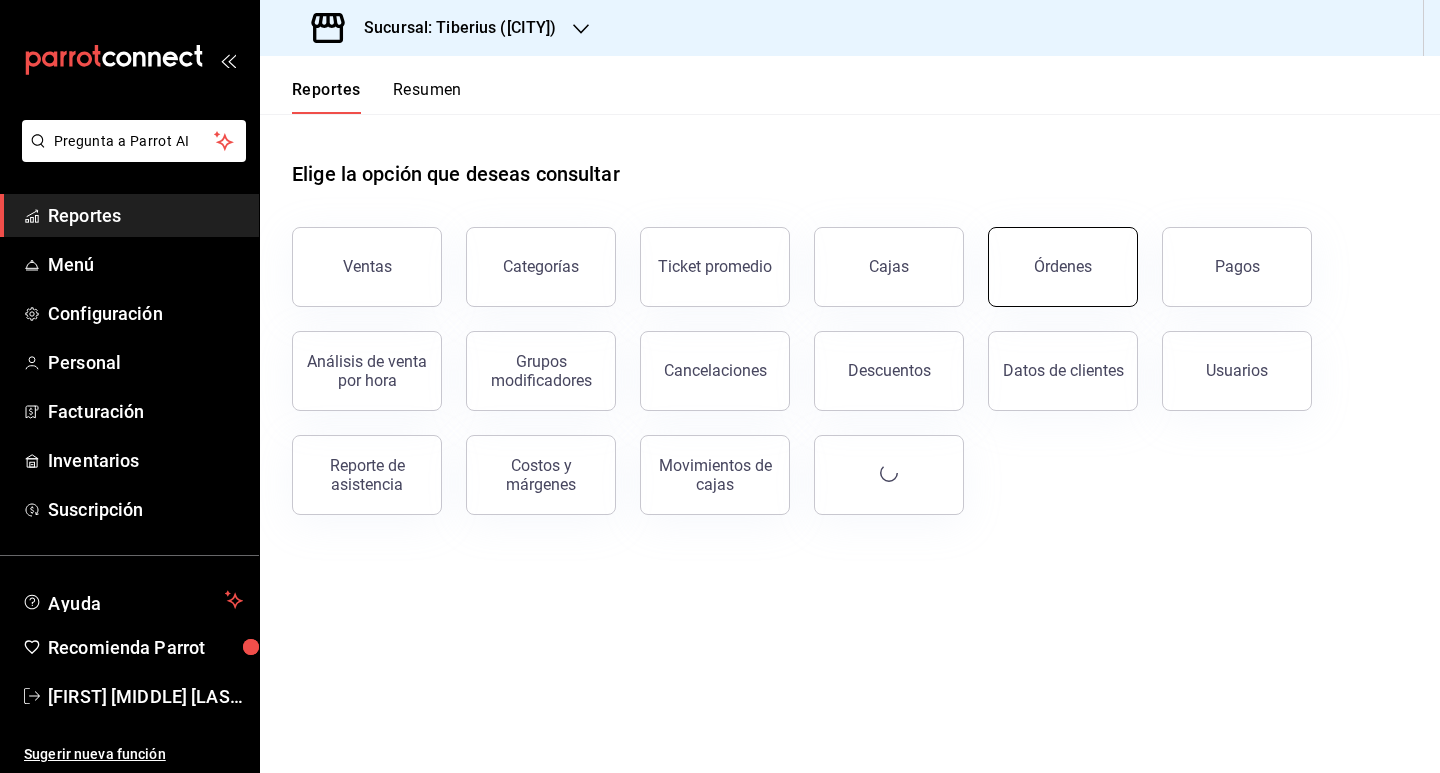 click on "Órdenes" at bounding box center [1063, 267] 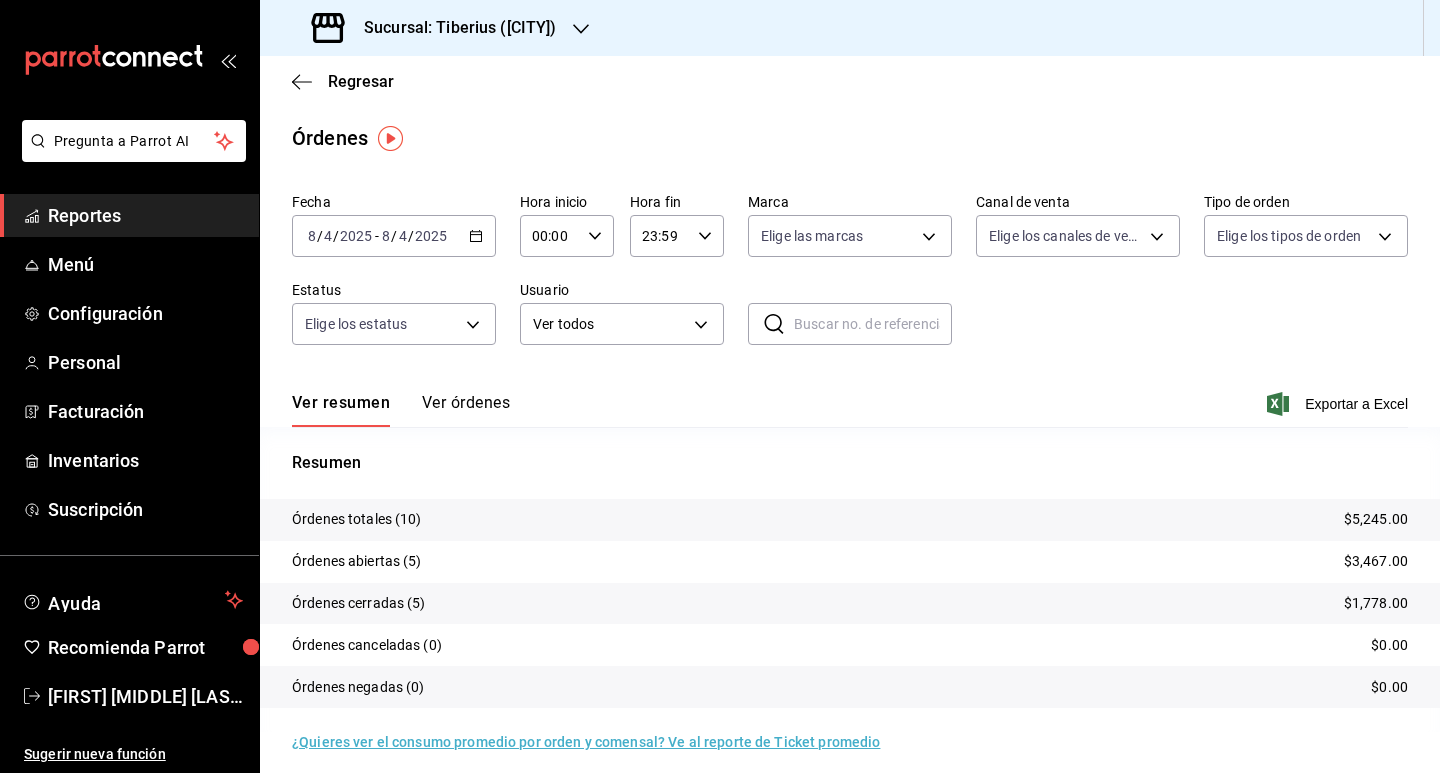 click 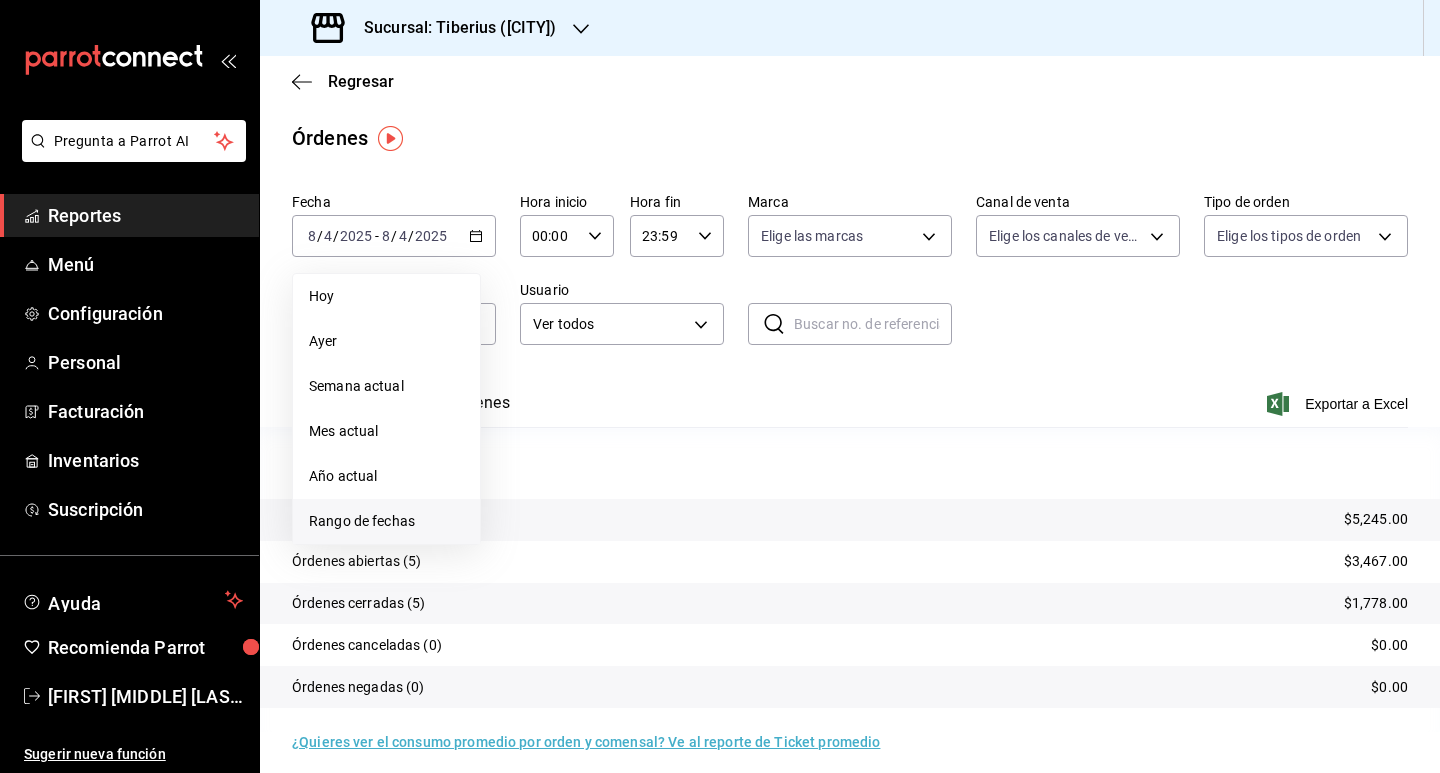 click on "Rango de fechas" at bounding box center (386, 521) 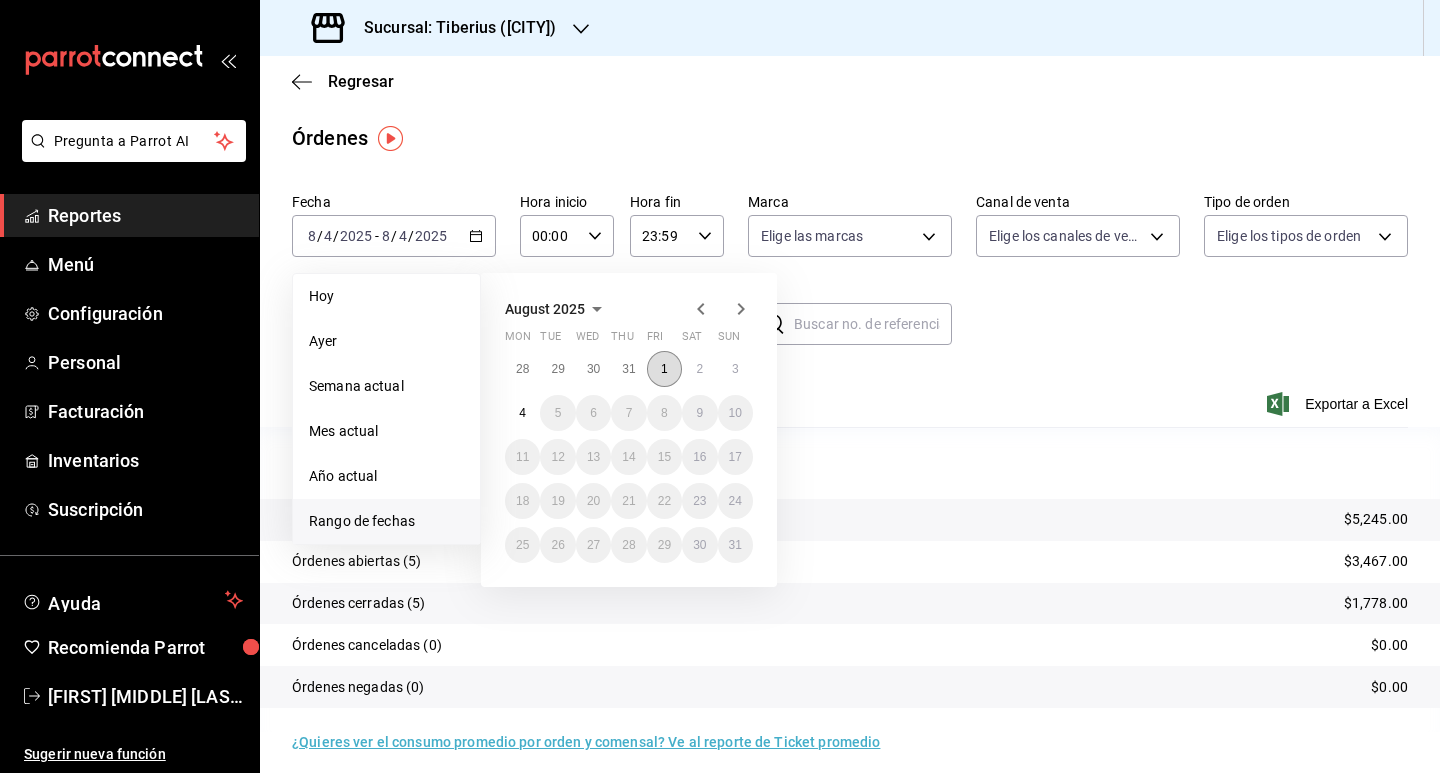 click on "1" at bounding box center (664, 369) 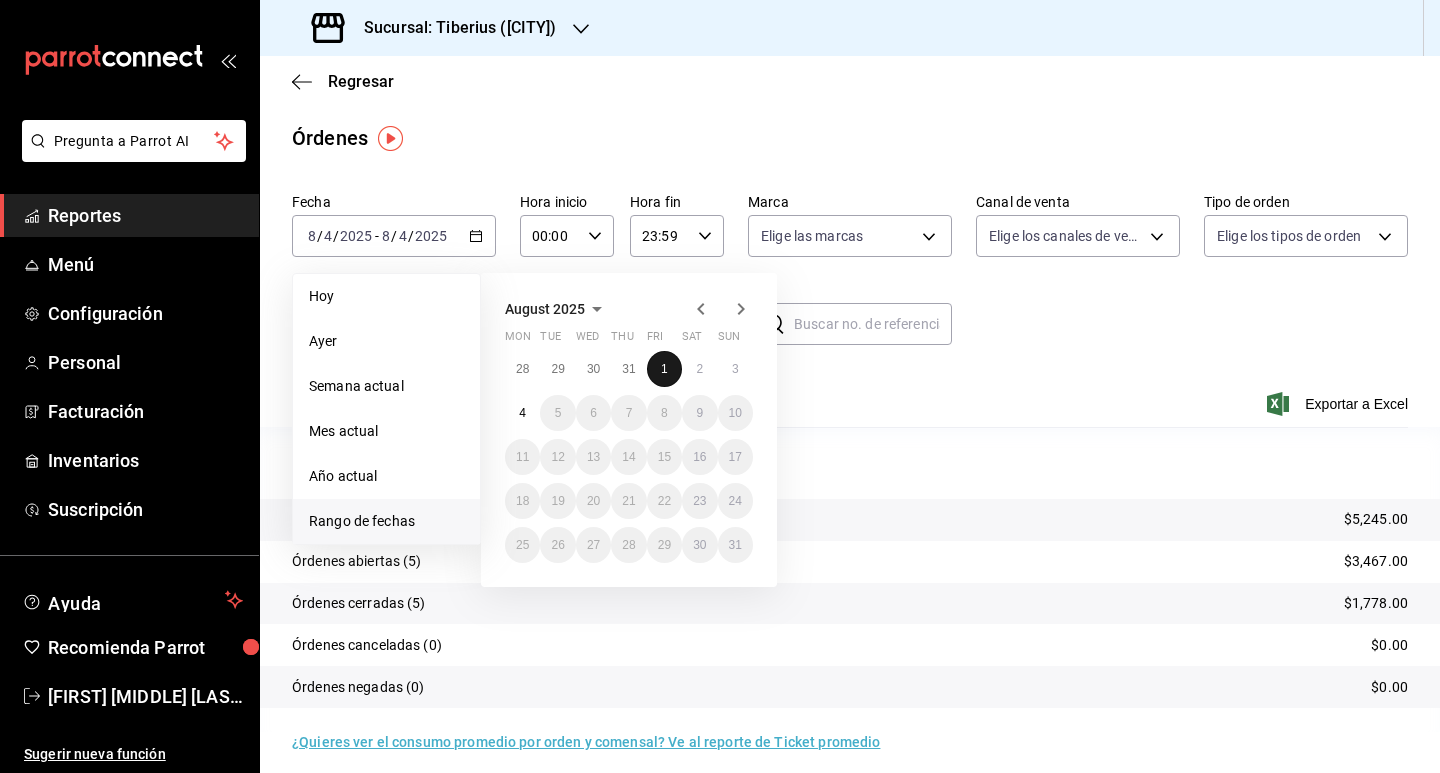 click on "1" at bounding box center [664, 369] 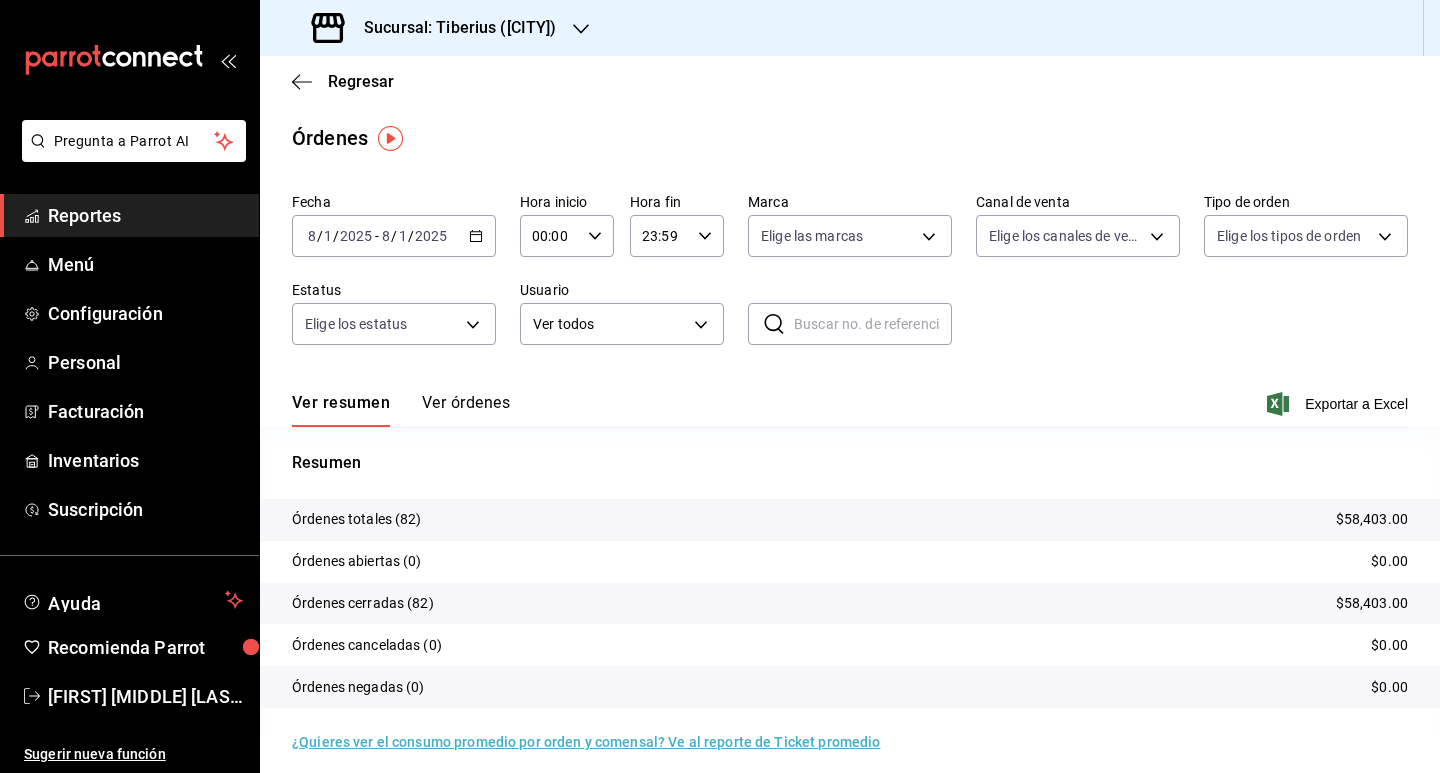 paste on "010825-P-0042" 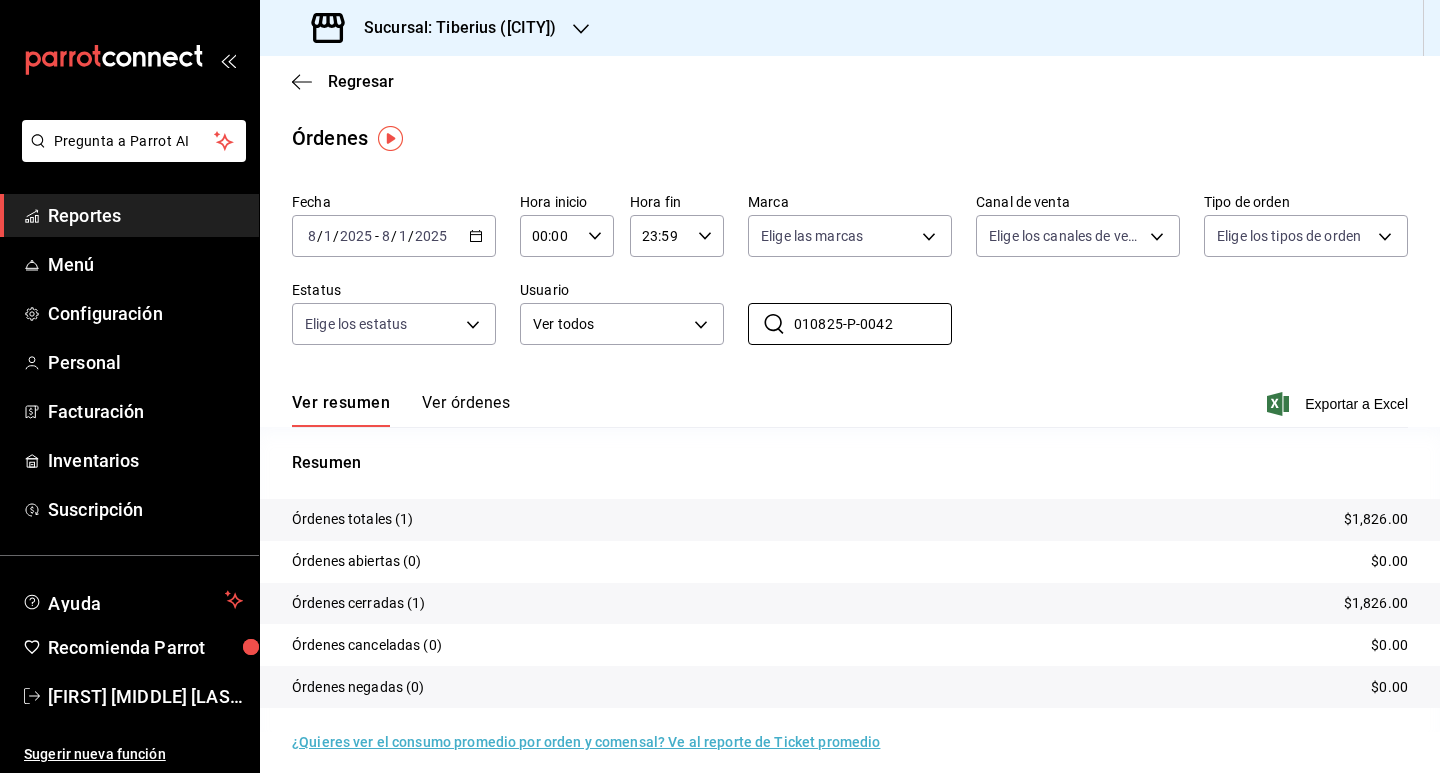 type on "010825-P-0042" 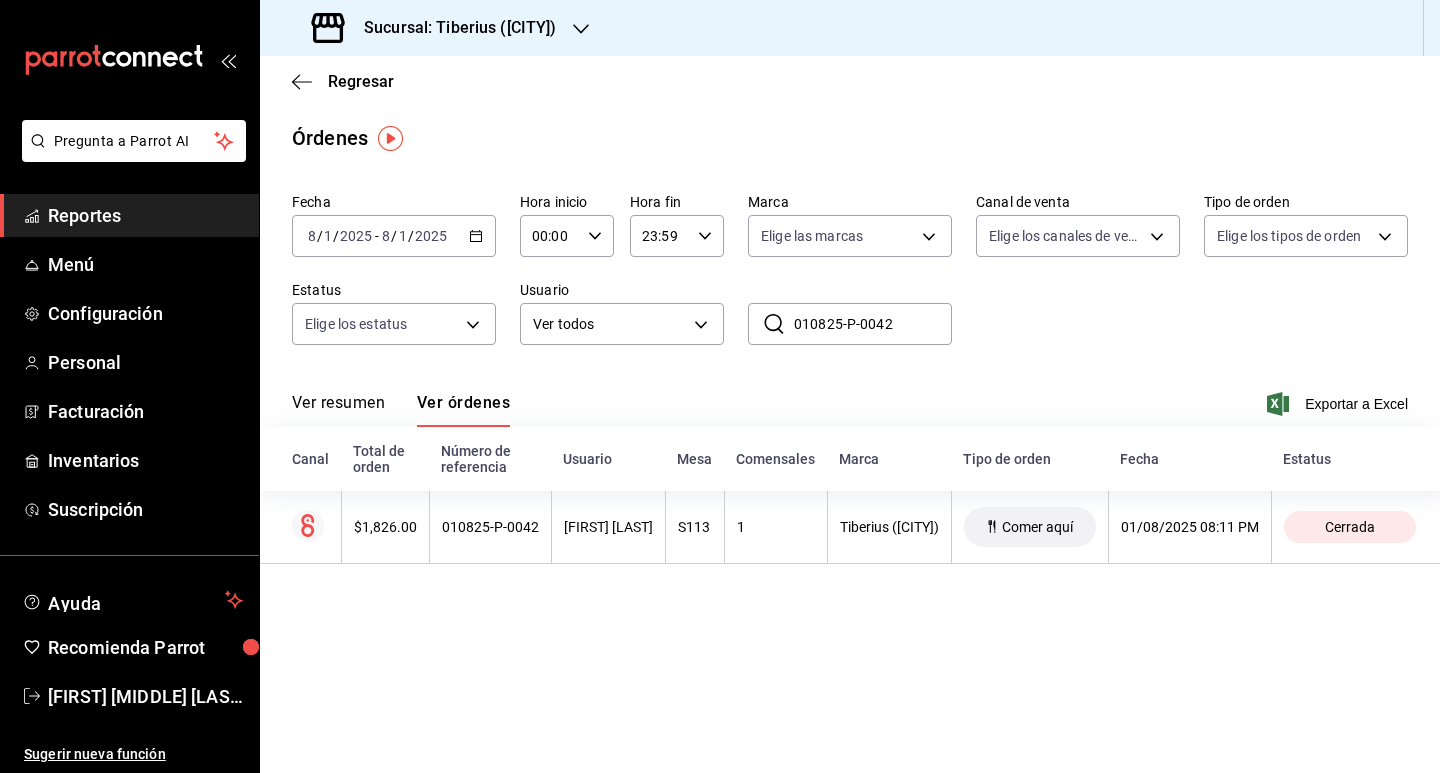 click on "Regresar Órdenes Fecha 2025-08-01 8 / 1 / 2025 - 2025-08-01 8 / 1 / 2025 Hora inicio 00:00 Hora inicio Hora fin 23:59 Hora fin Marca Elige las marcas Canal de venta Elige los canales de venta Tipo de orden Elige los tipos de orden Estatus Elige los estatus Usuario Ver todos ALL ​ 010825-P-0042 ​ Ver resumen Ver órdenes Exportar a Excel Canal Total de orden Número de referencia Usuario Mesa Comensales Marca Tipo de orden Fecha Estatus $1,826.00 010825-P-0042 [FIRST] [LAST] S113 1 Tiberius ([CITY]) Comer aquí 01/08/2025 08:11 PM Cerrada" at bounding box center [850, 414] 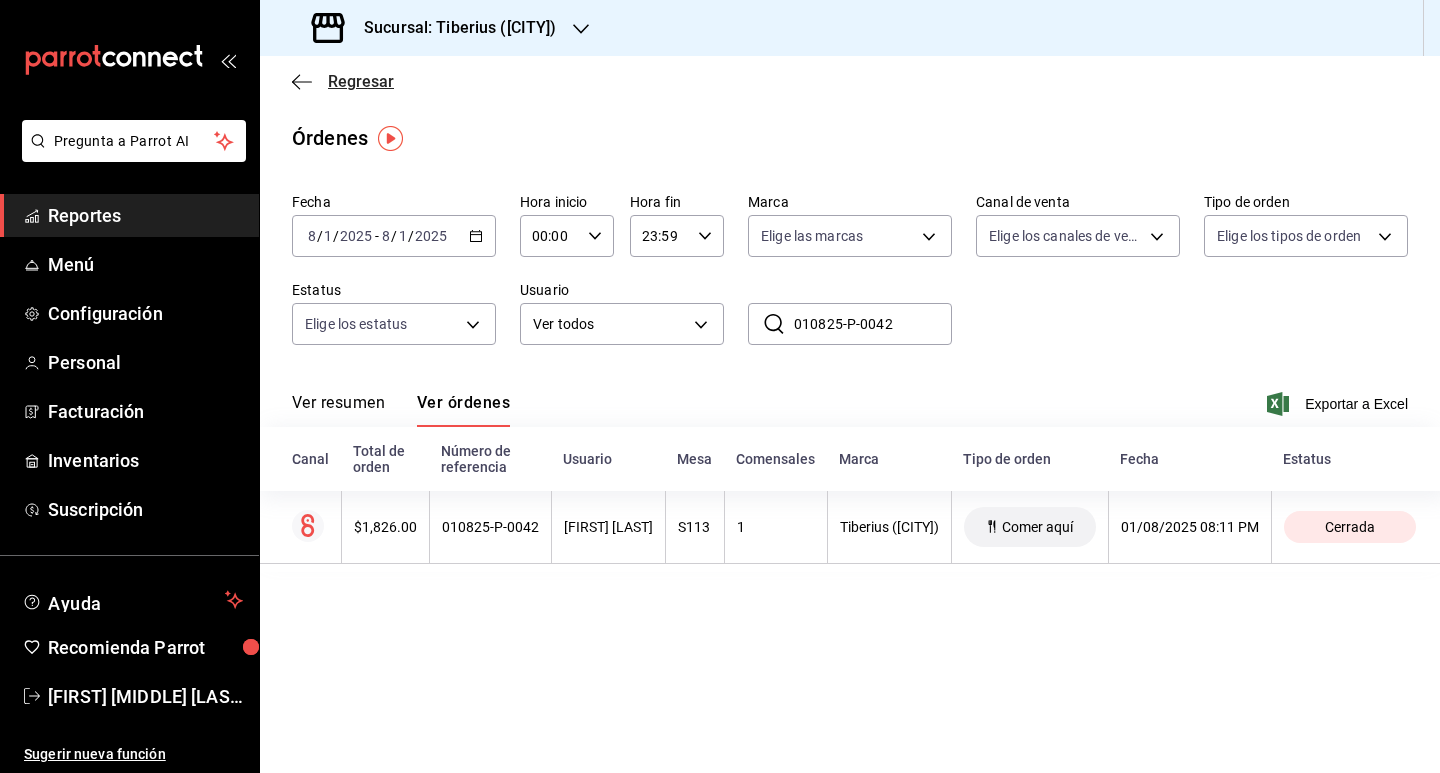 click 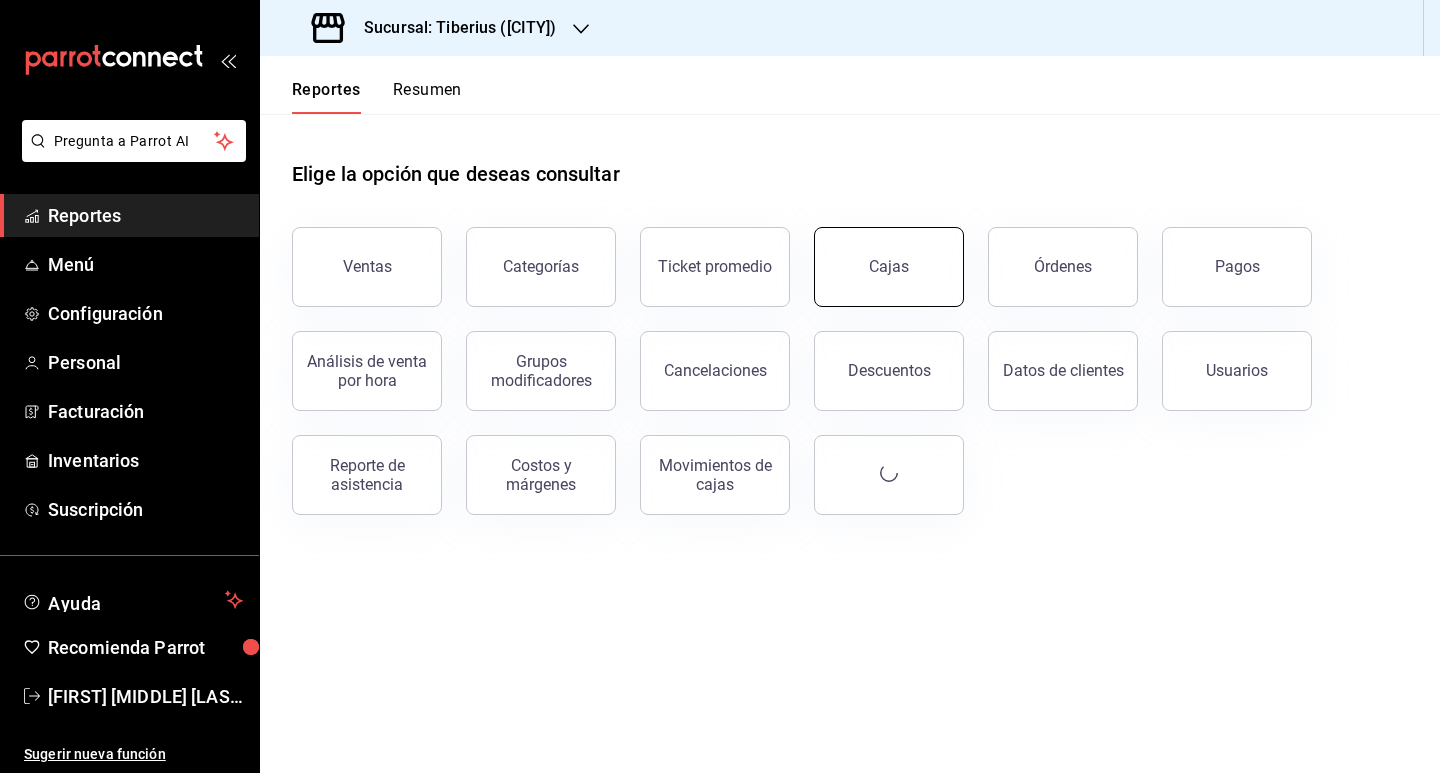 click on "Cajas" at bounding box center [889, 267] 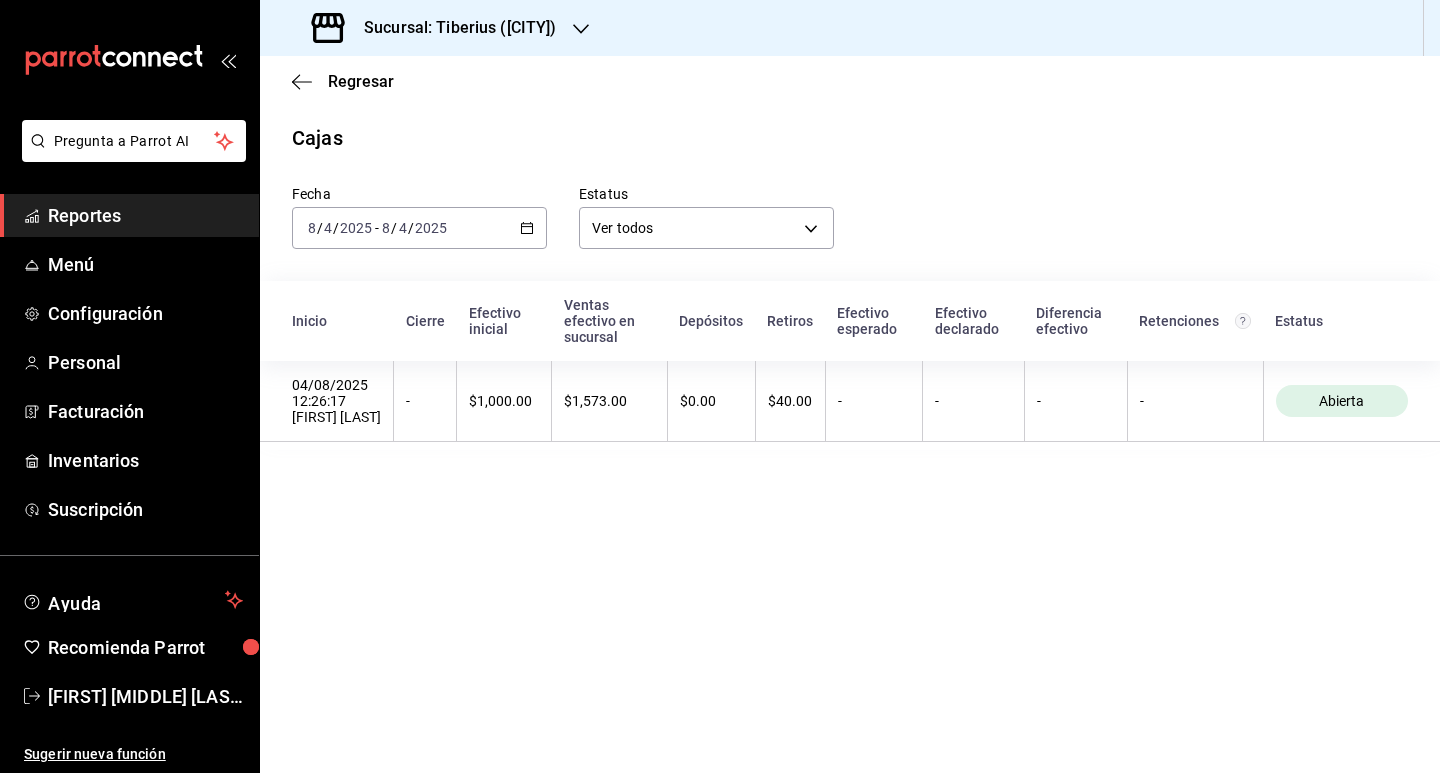 click 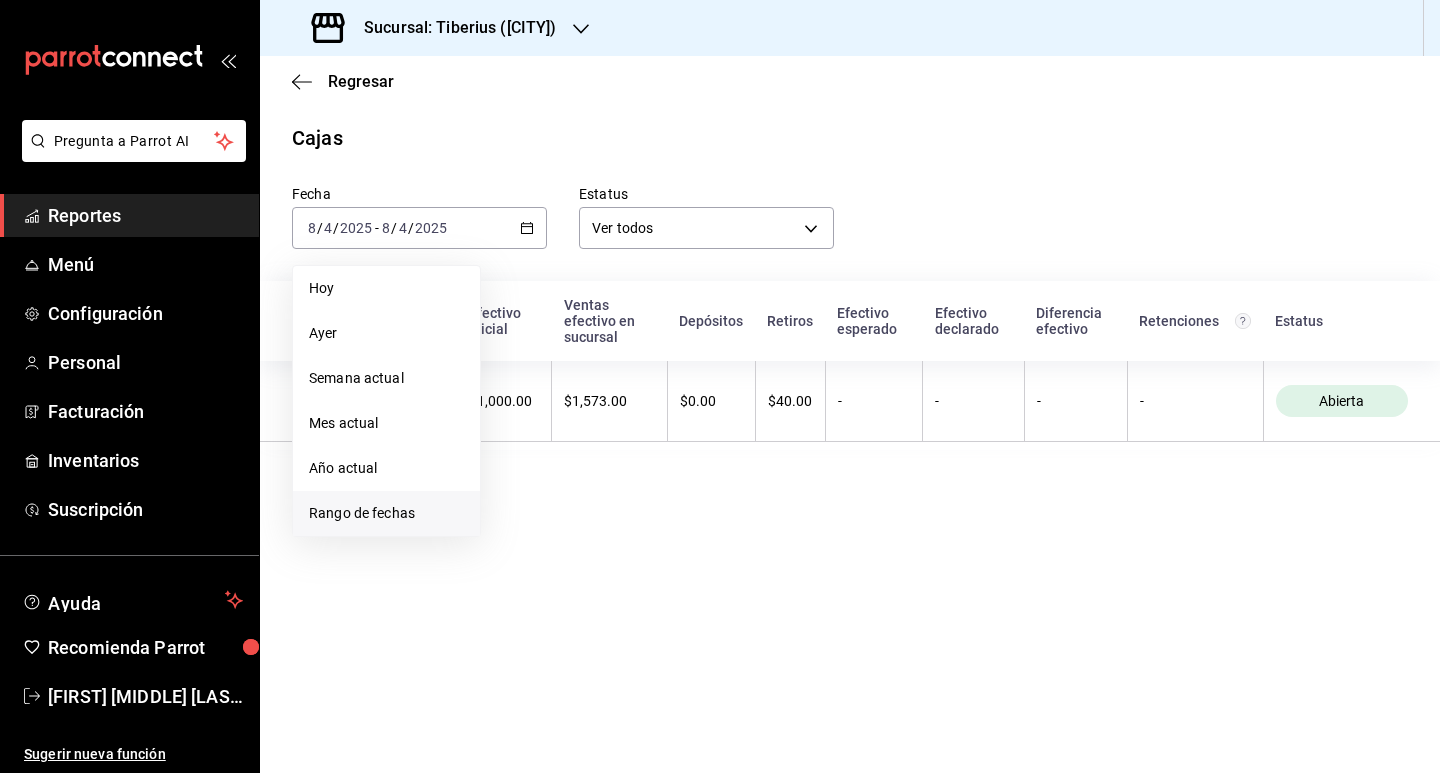 click on "Rango de fechas" at bounding box center [386, 513] 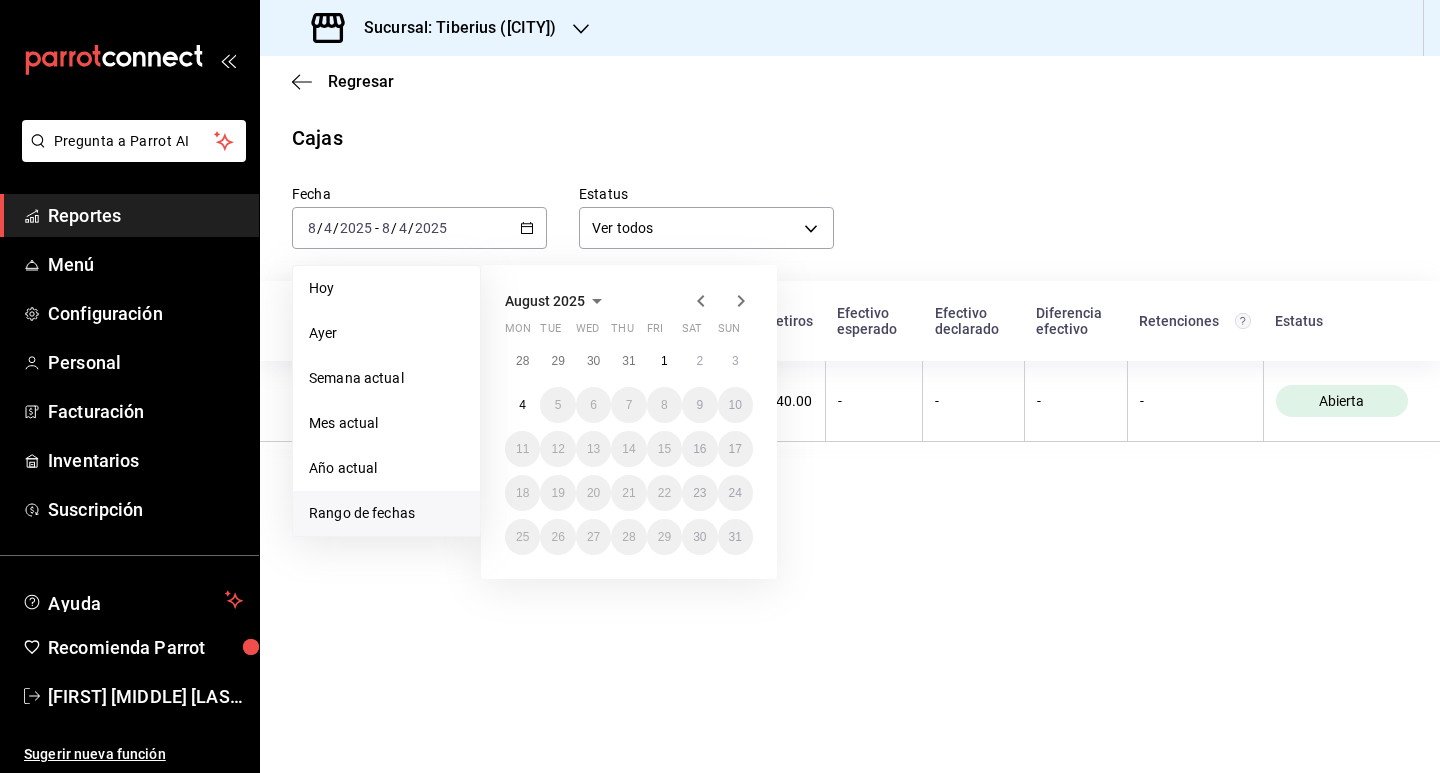 click 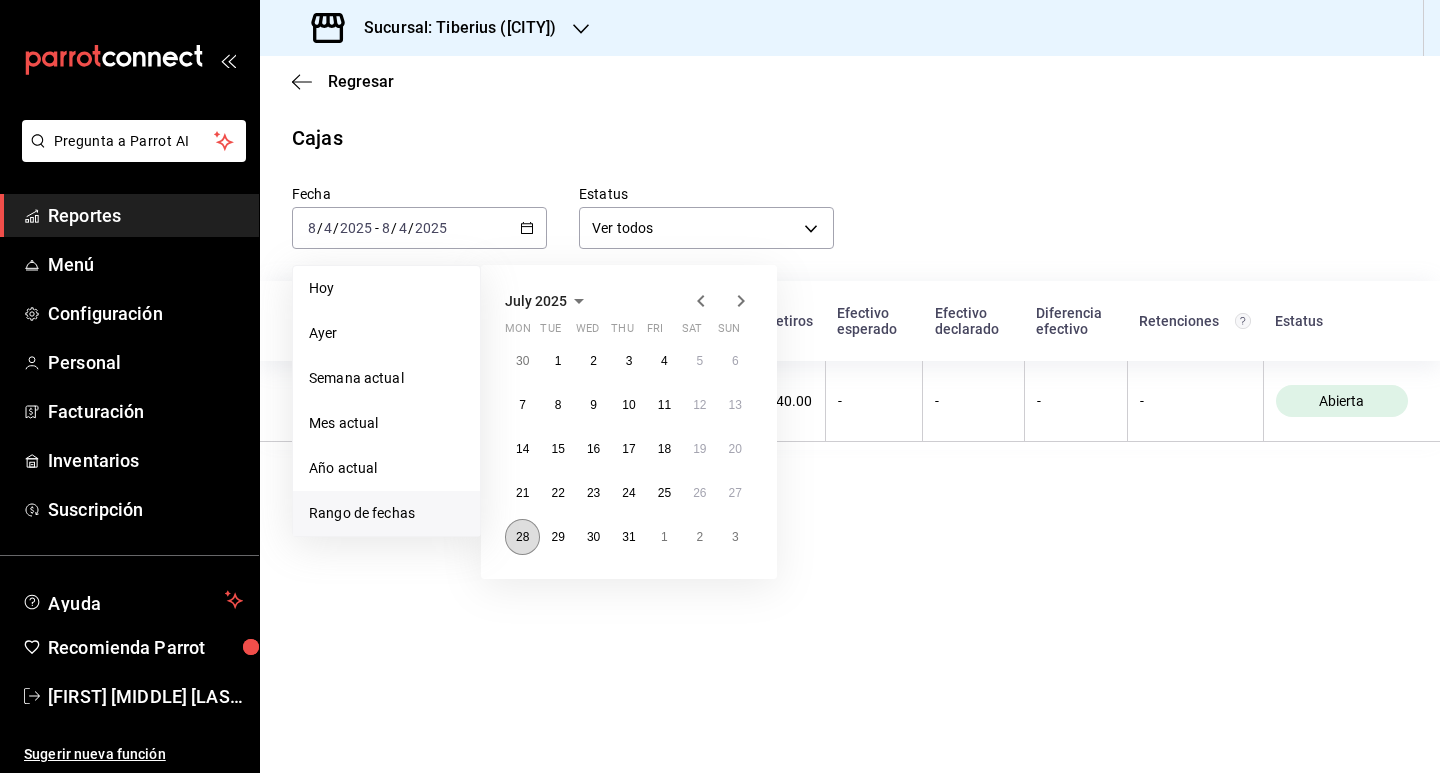 click on "28" at bounding box center (522, 537) 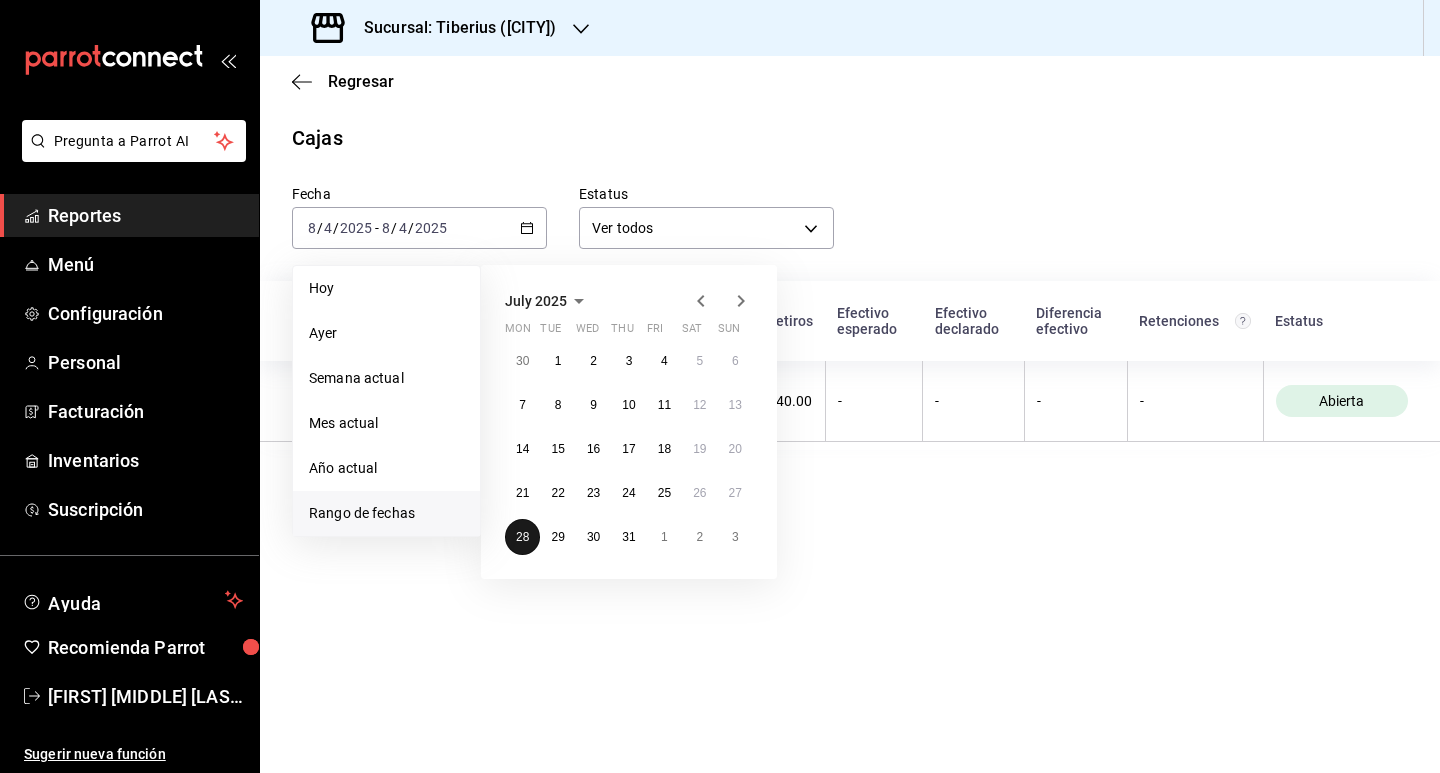 click on "28" at bounding box center [522, 537] 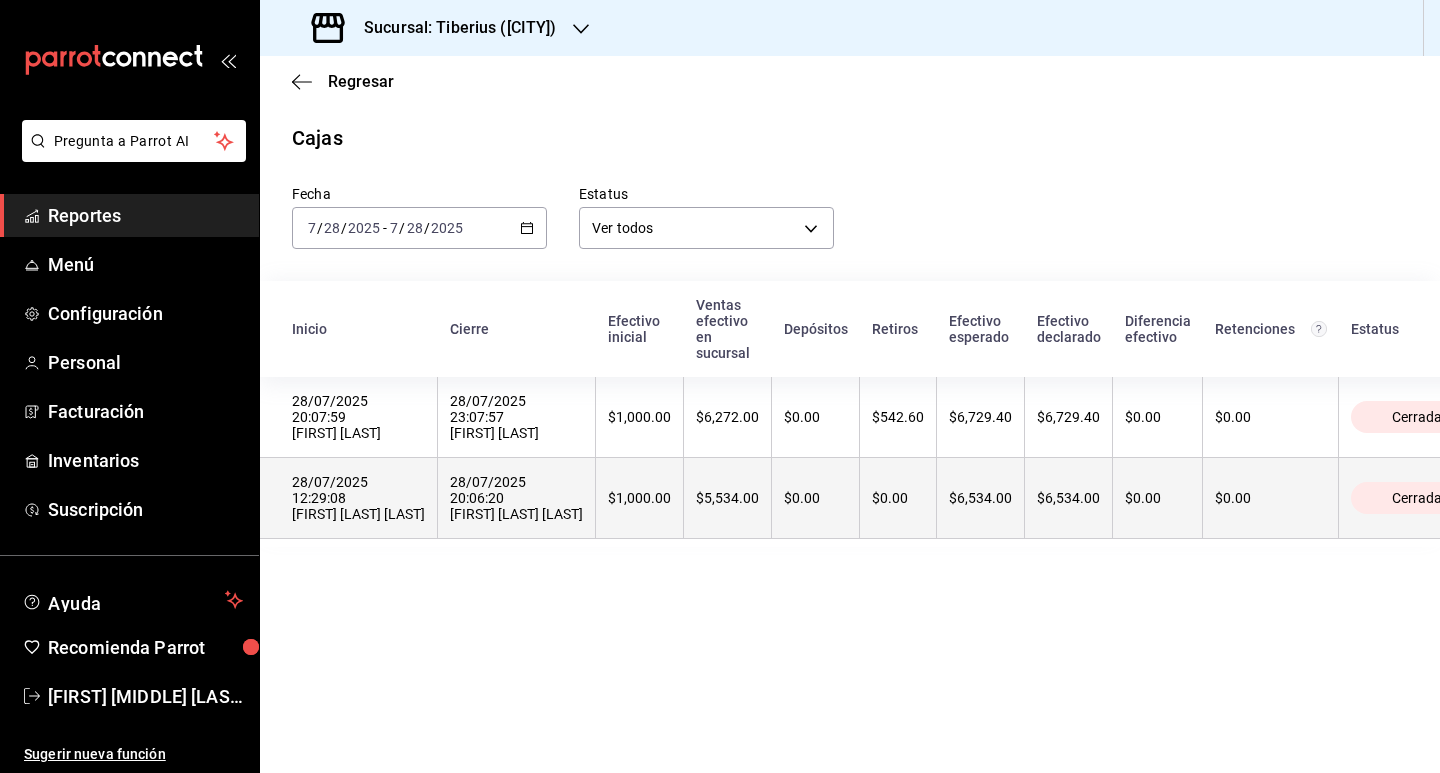 click on "28/07/2025
12:29:08
[FIRST] [LAST] [LAST]" at bounding box center [358, 498] 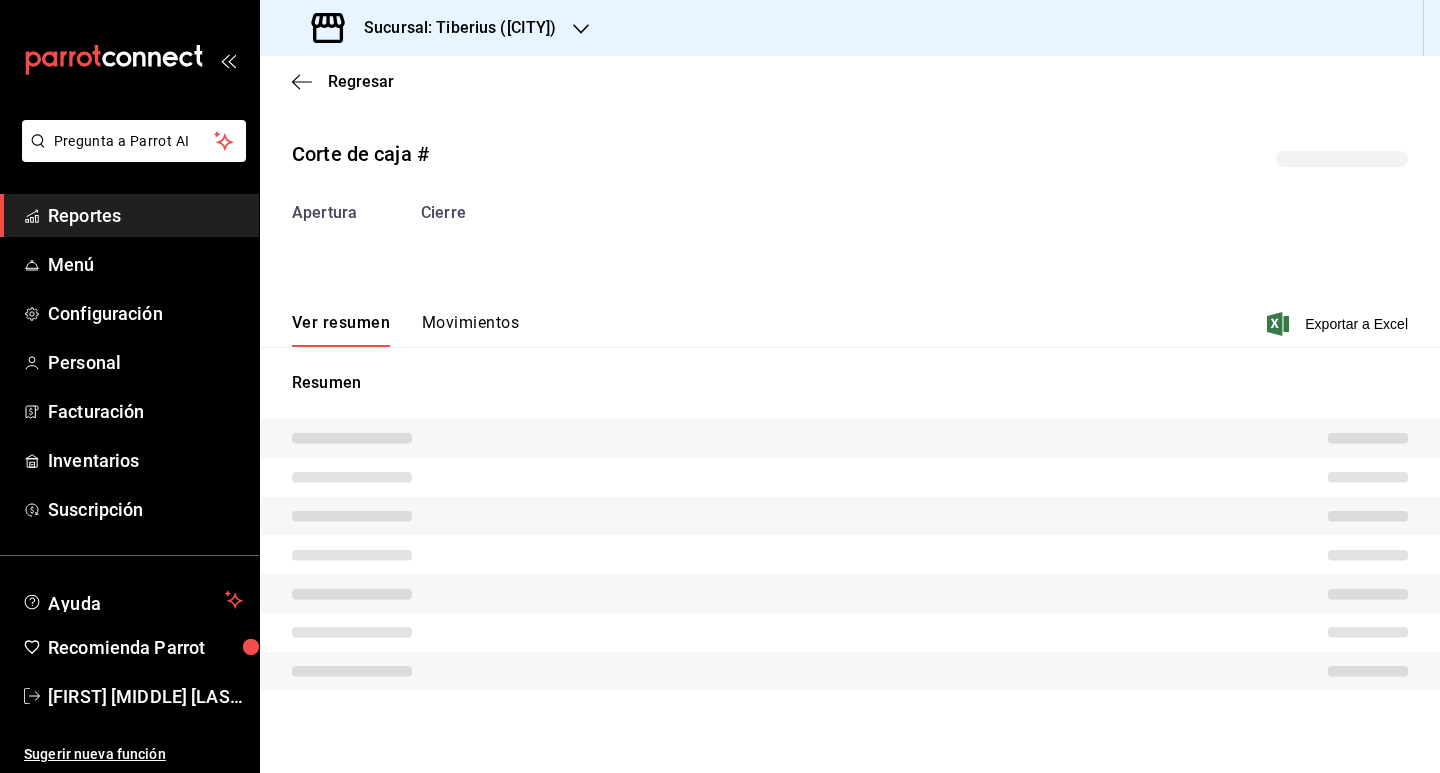 click on "Movimientos" at bounding box center (470, 330) 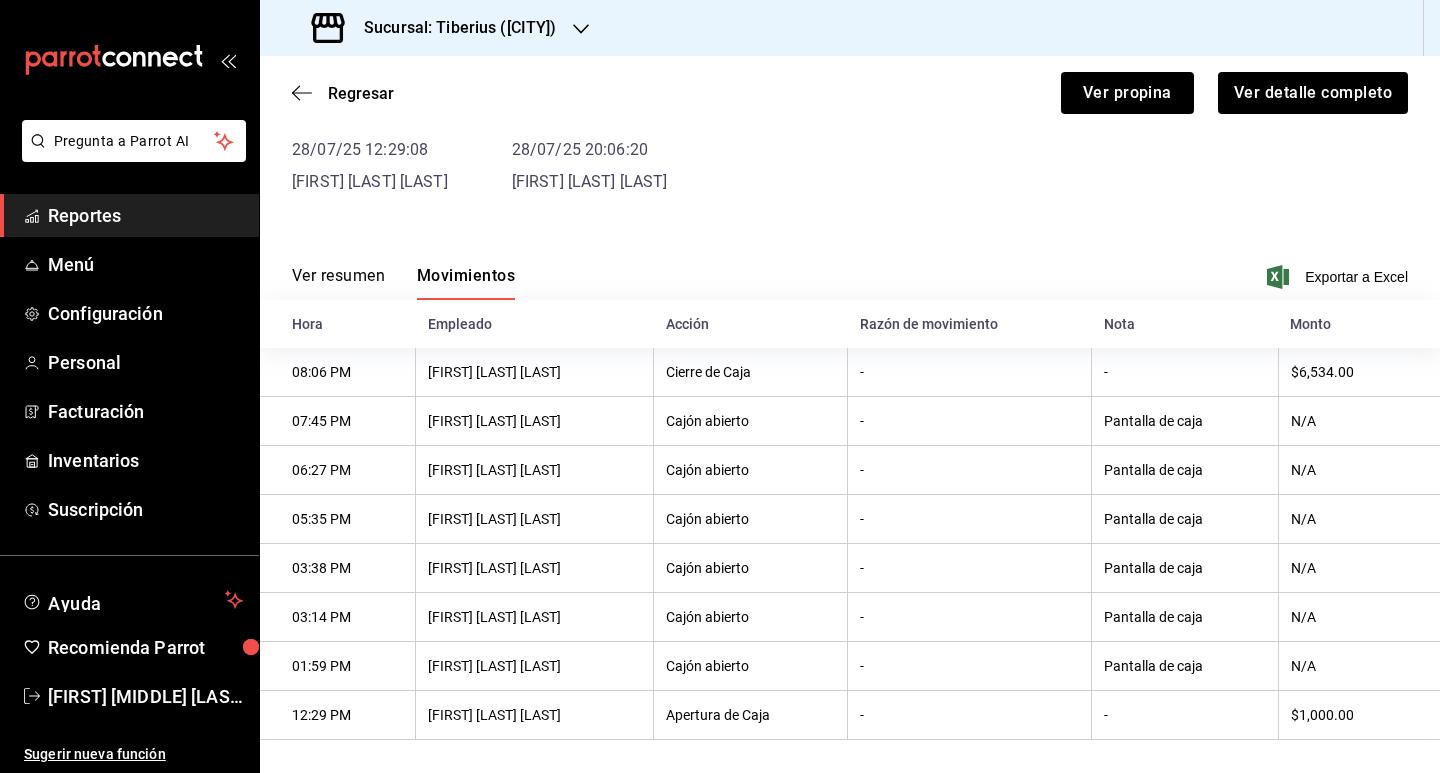 scroll, scrollTop: 143, scrollLeft: 0, axis: vertical 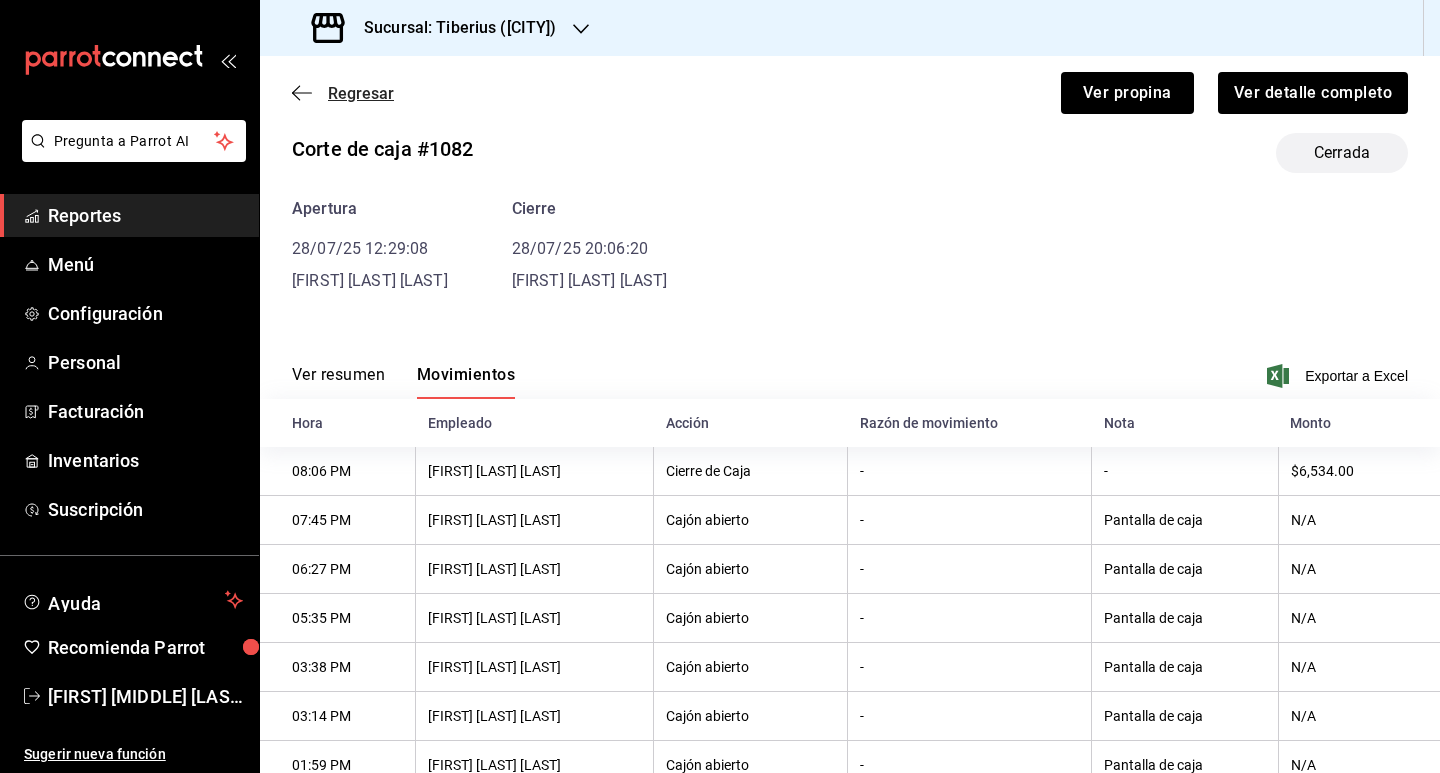 click 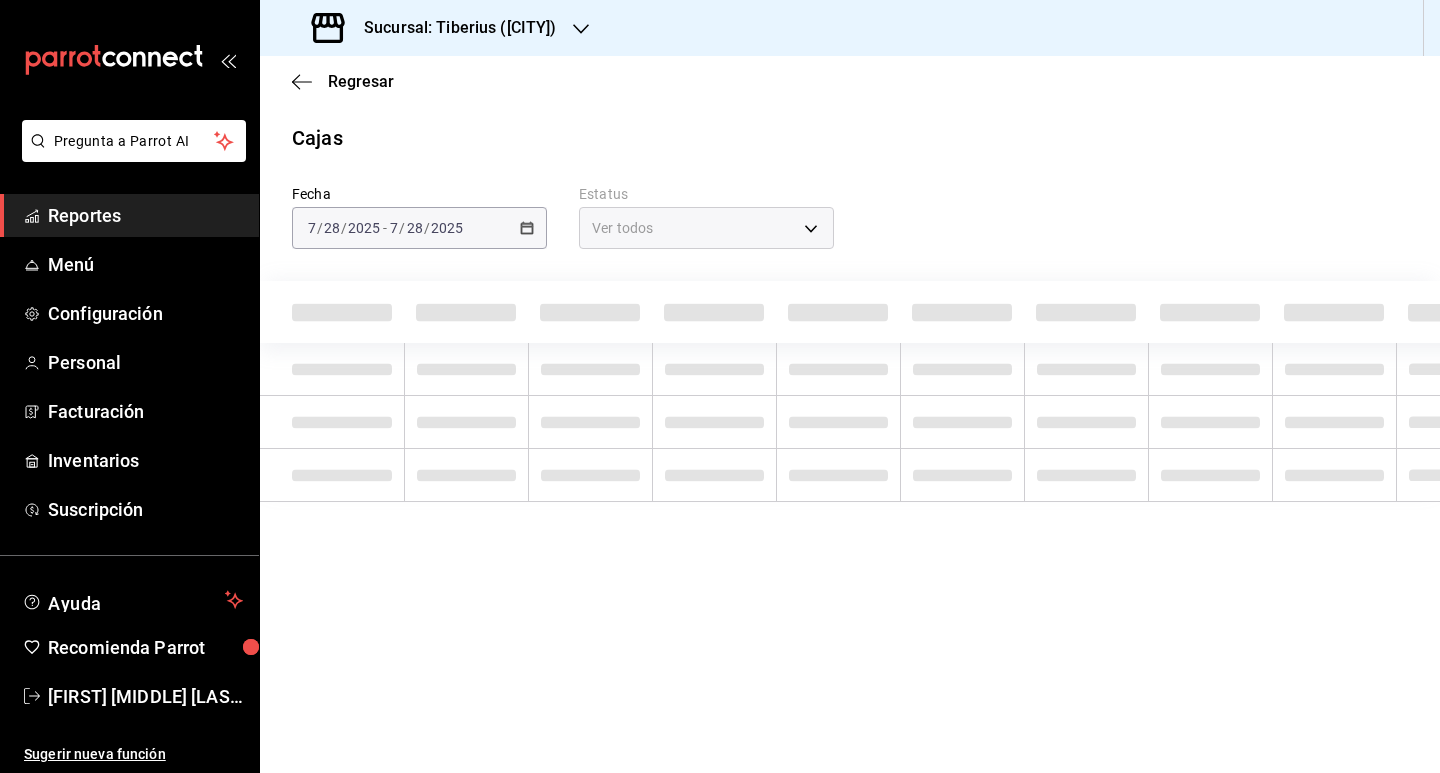 scroll, scrollTop: 0, scrollLeft: 0, axis: both 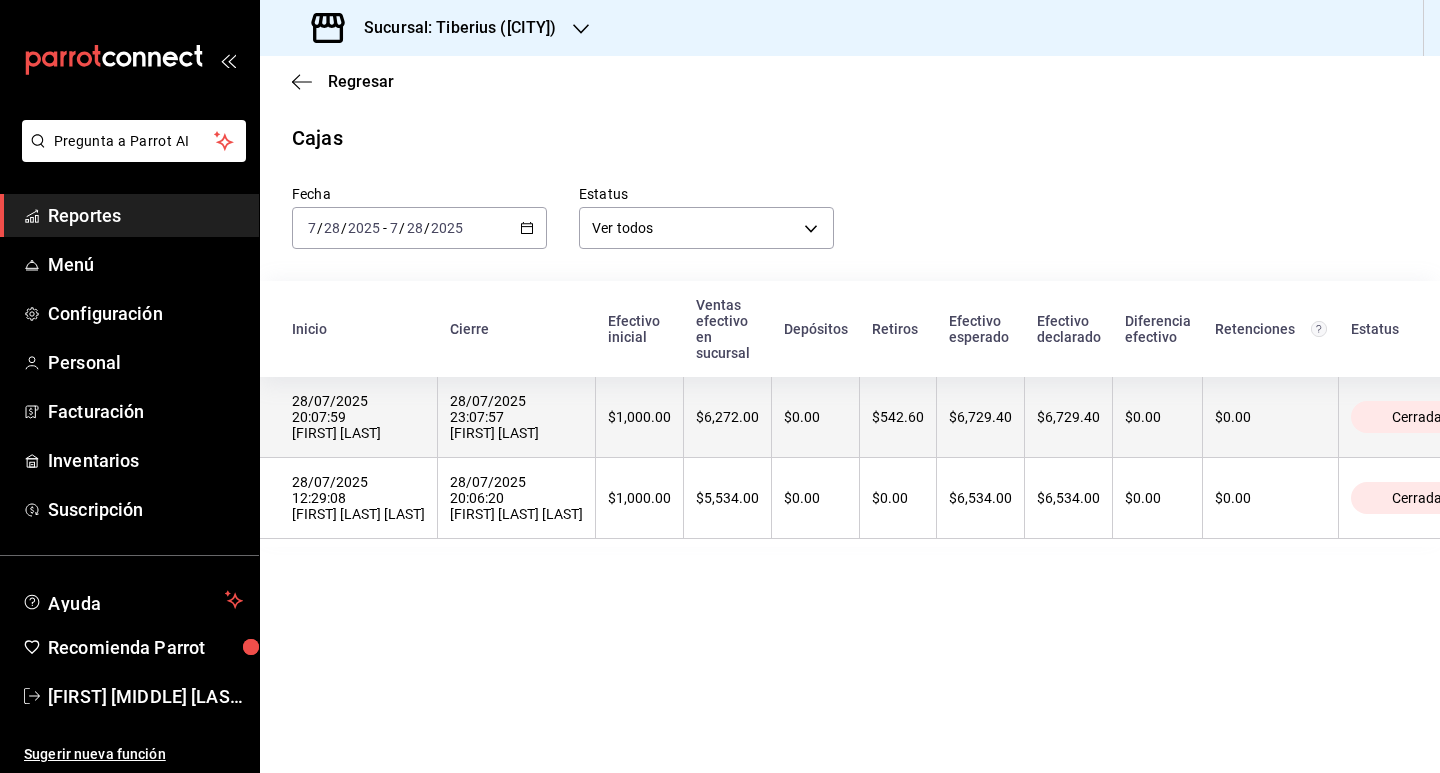 click on "28/07/2025
20:07:59
[FIRST] [LAST]" at bounding box center [358, 417] 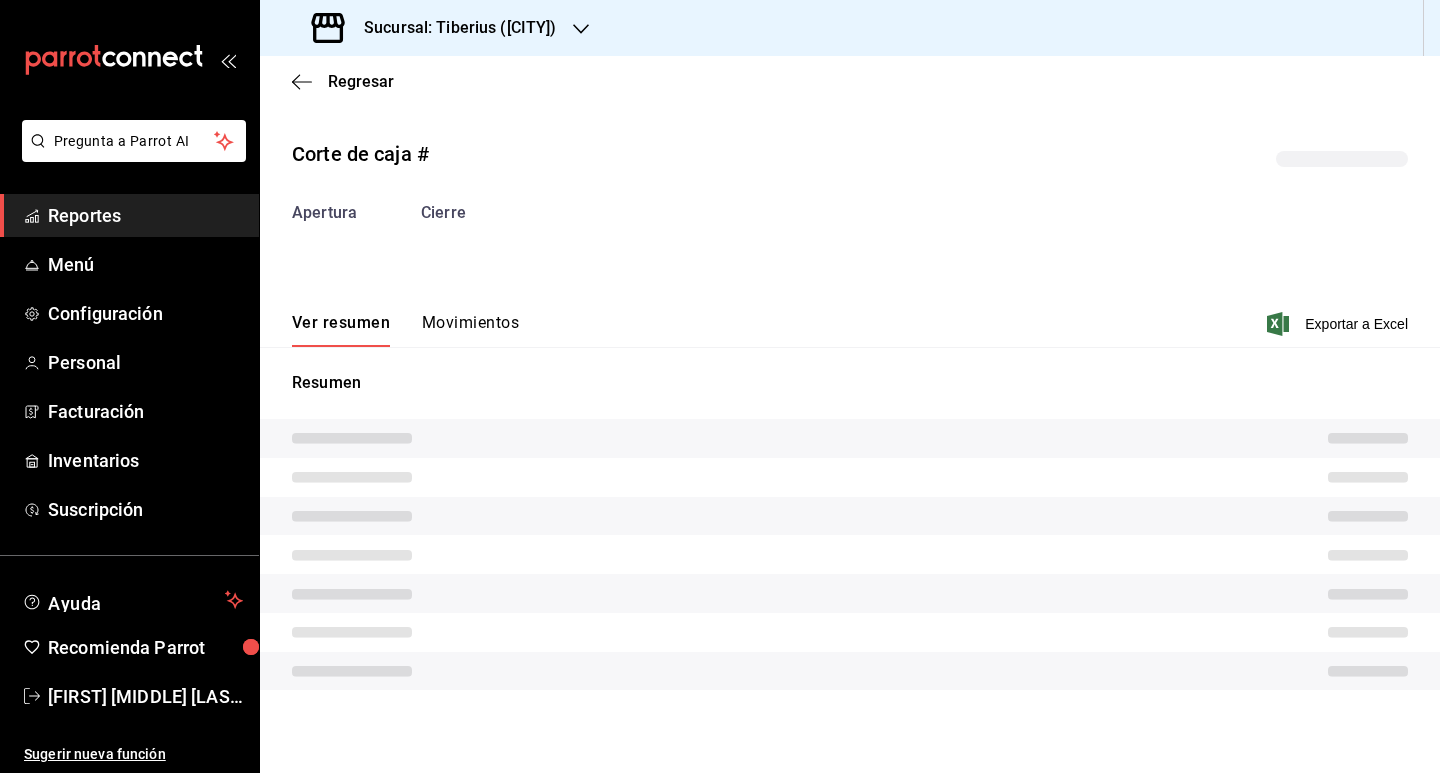 click on "Movimientos" at bounding box center (470, 330) 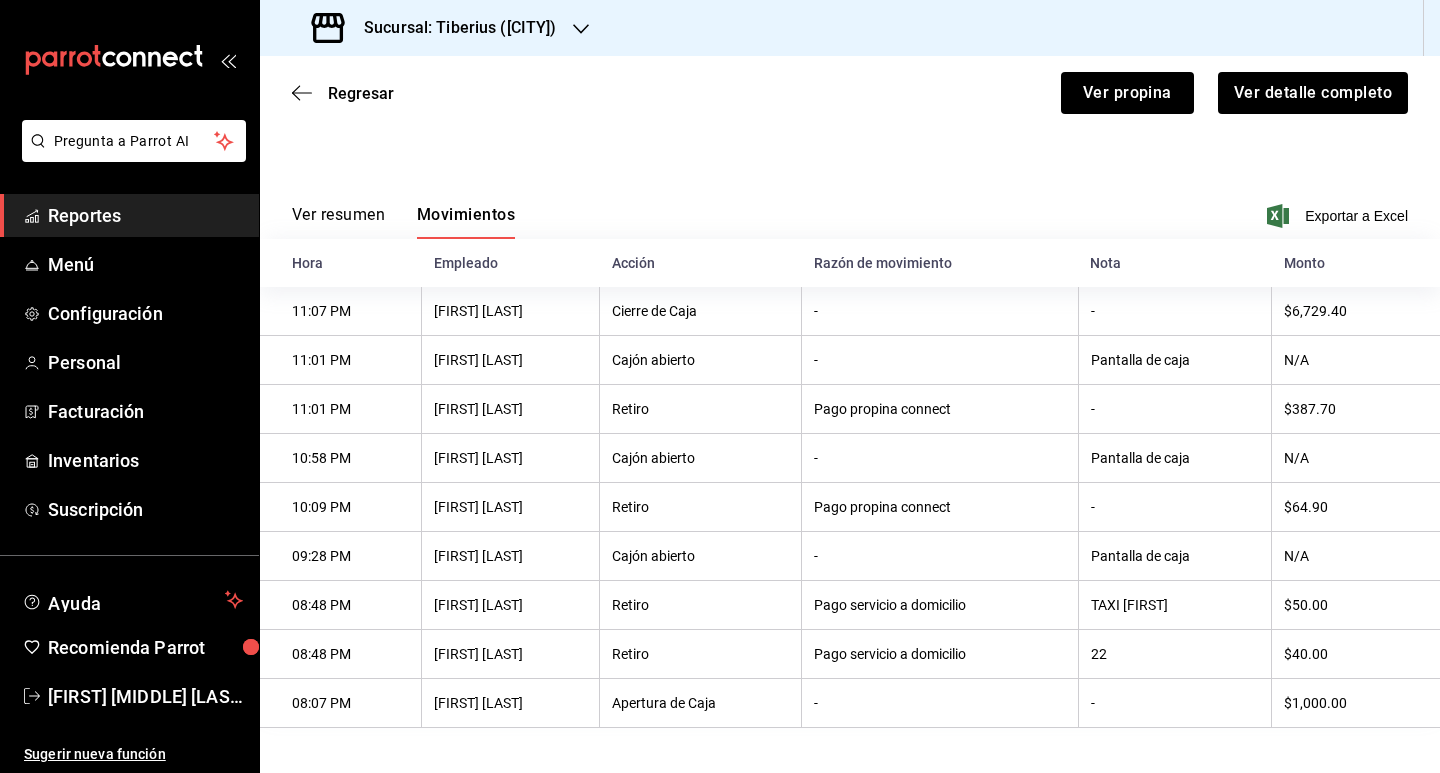 scroll, scrollTop: 192, scrollLeft: 0, axis: vertical 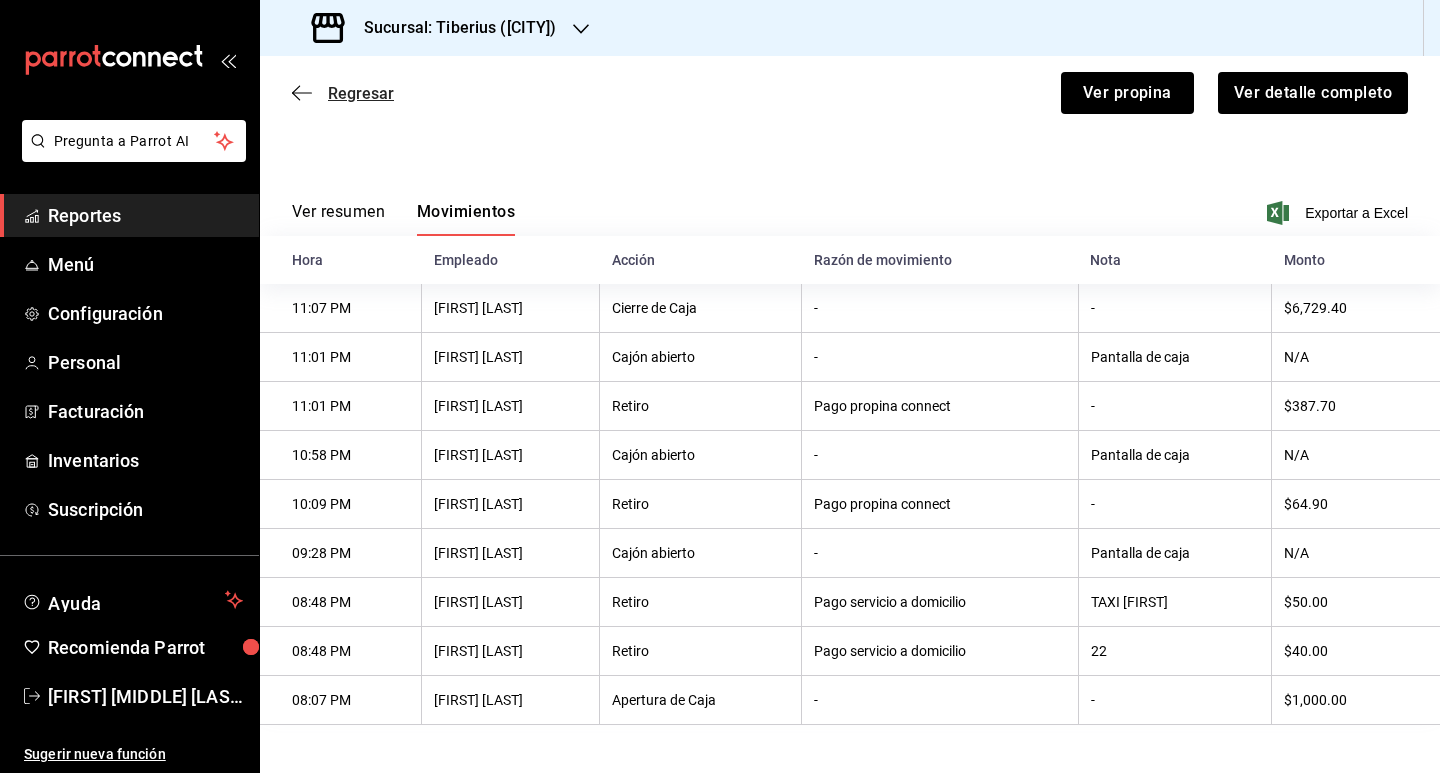 click 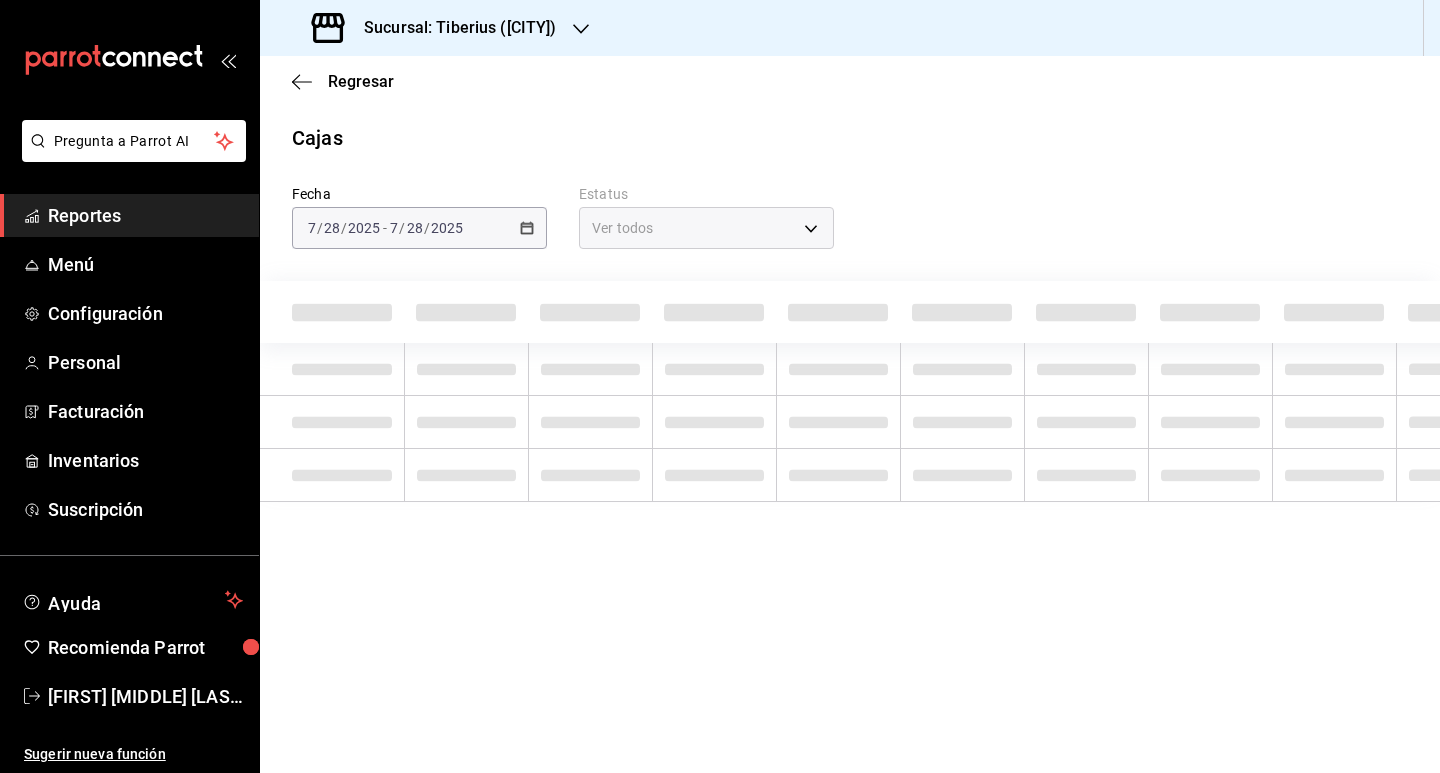 scroll, scrollTop: 0, scrollLeft: 0, axis: both 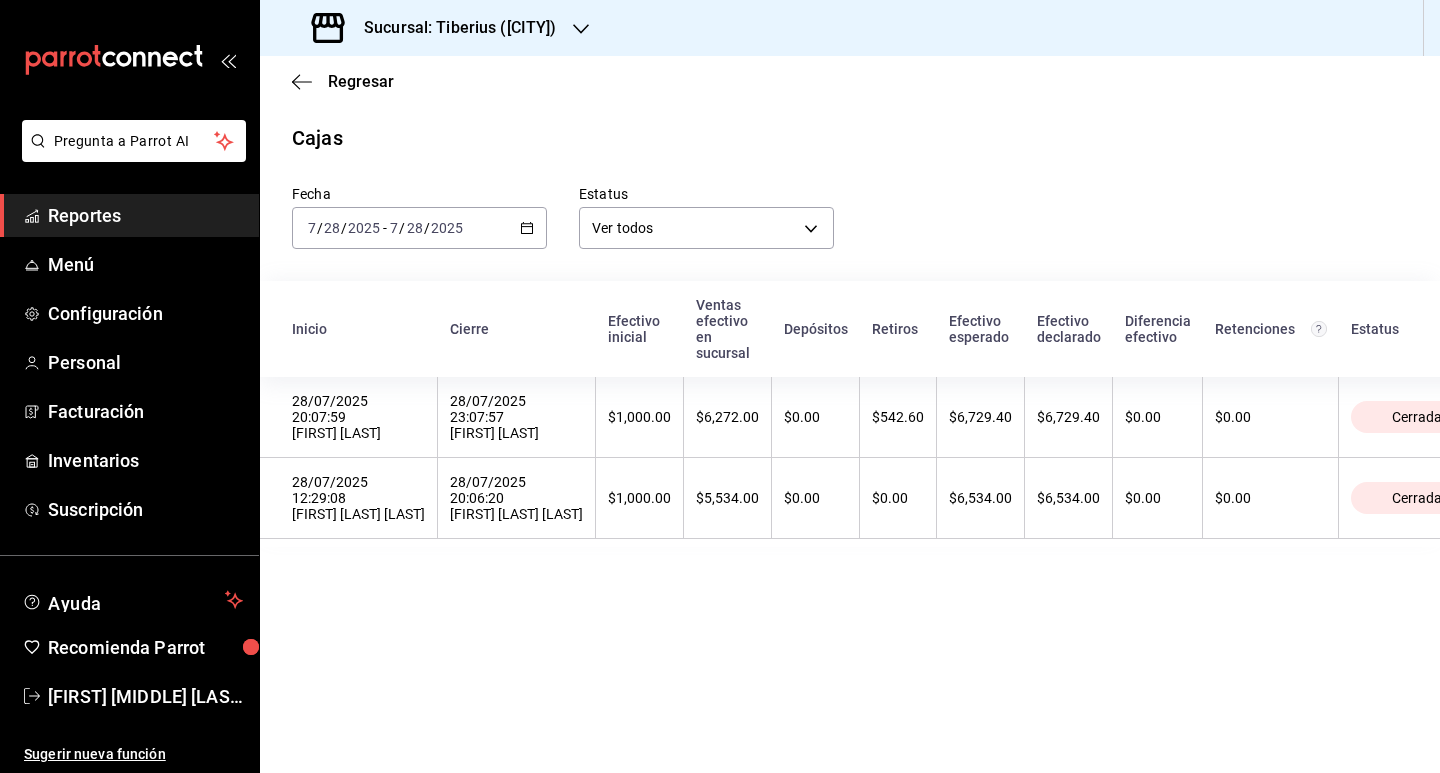 click on "2025-07-28 7 / 28 / 2025 - 2025-07-28 7 / 28 / 2025" at bounding box center [419, 228] 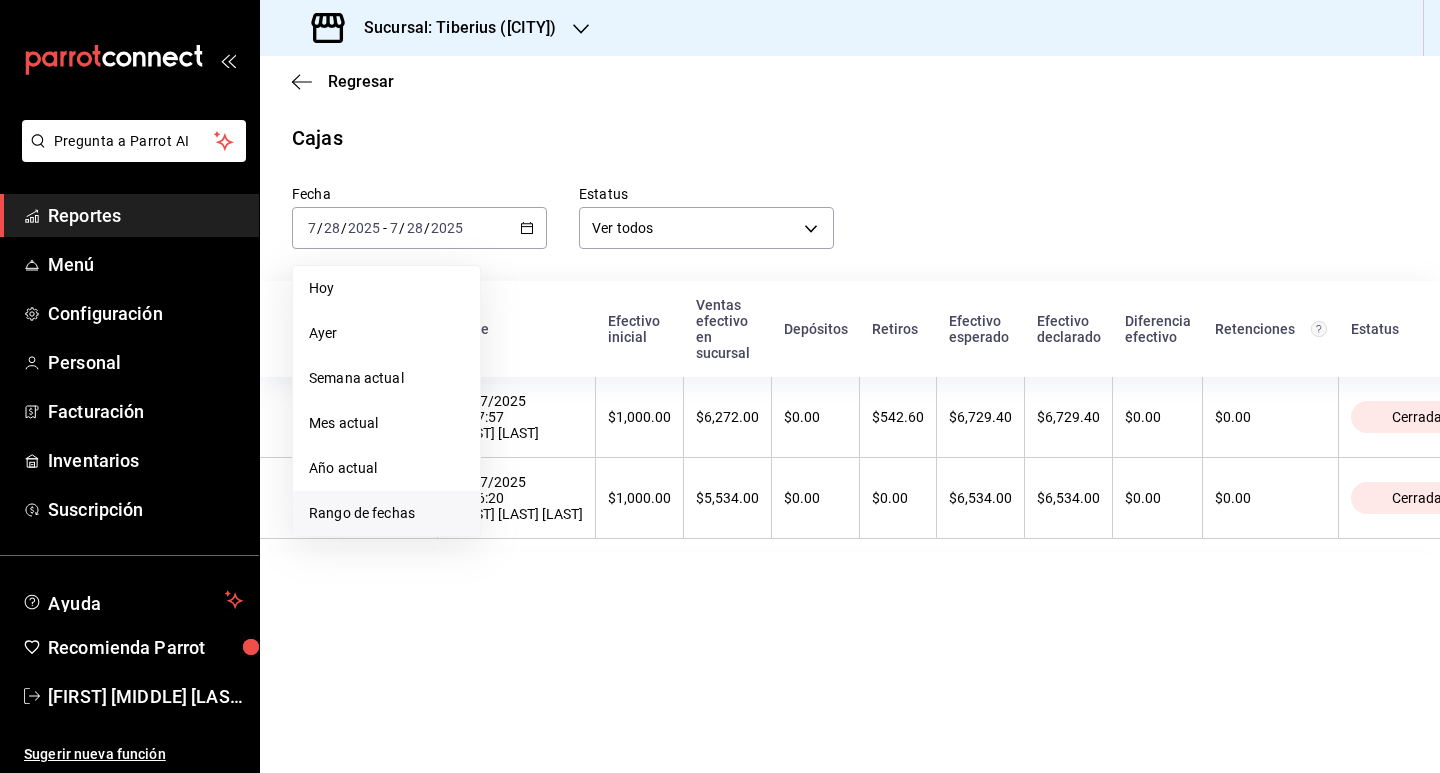 click on "Rango de fechas" at bounding box center [386, 513] 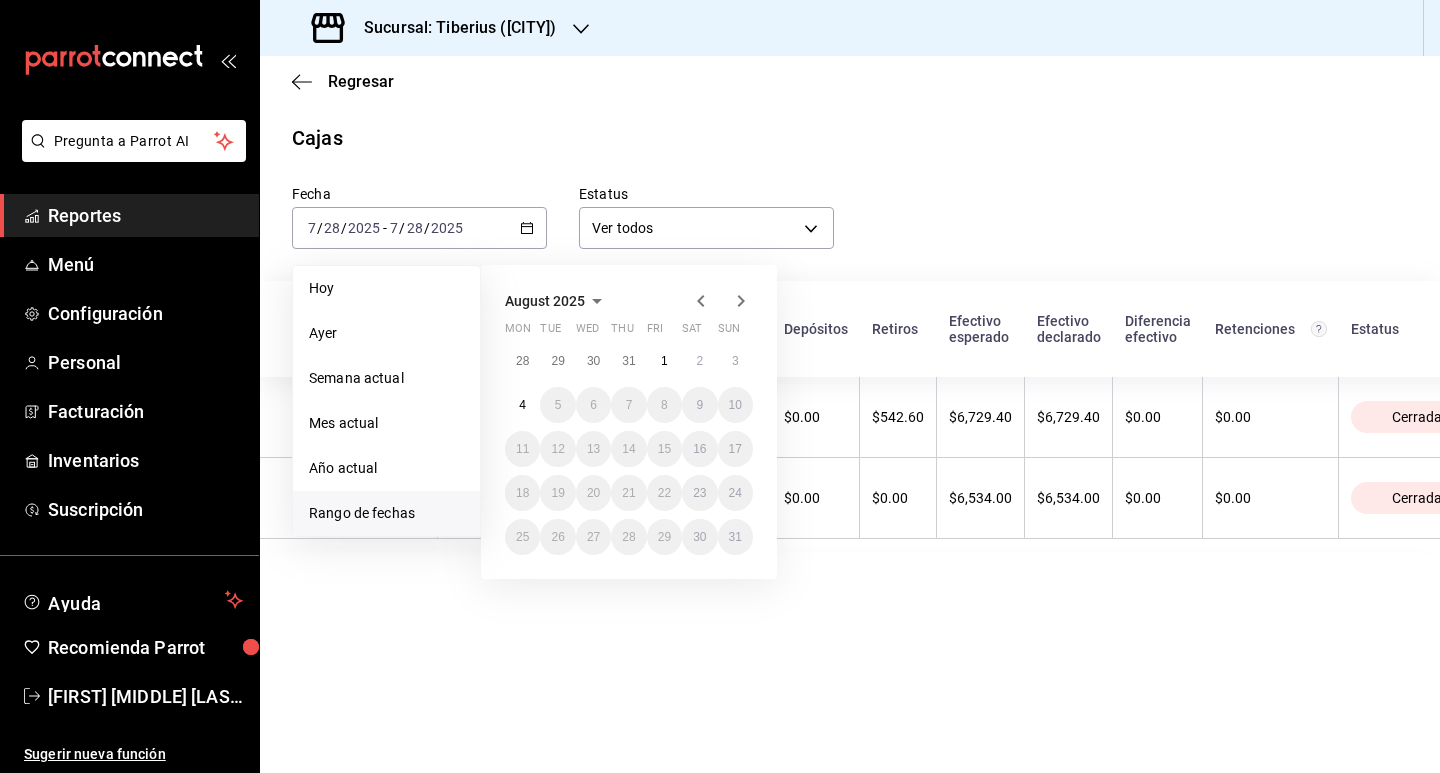 click 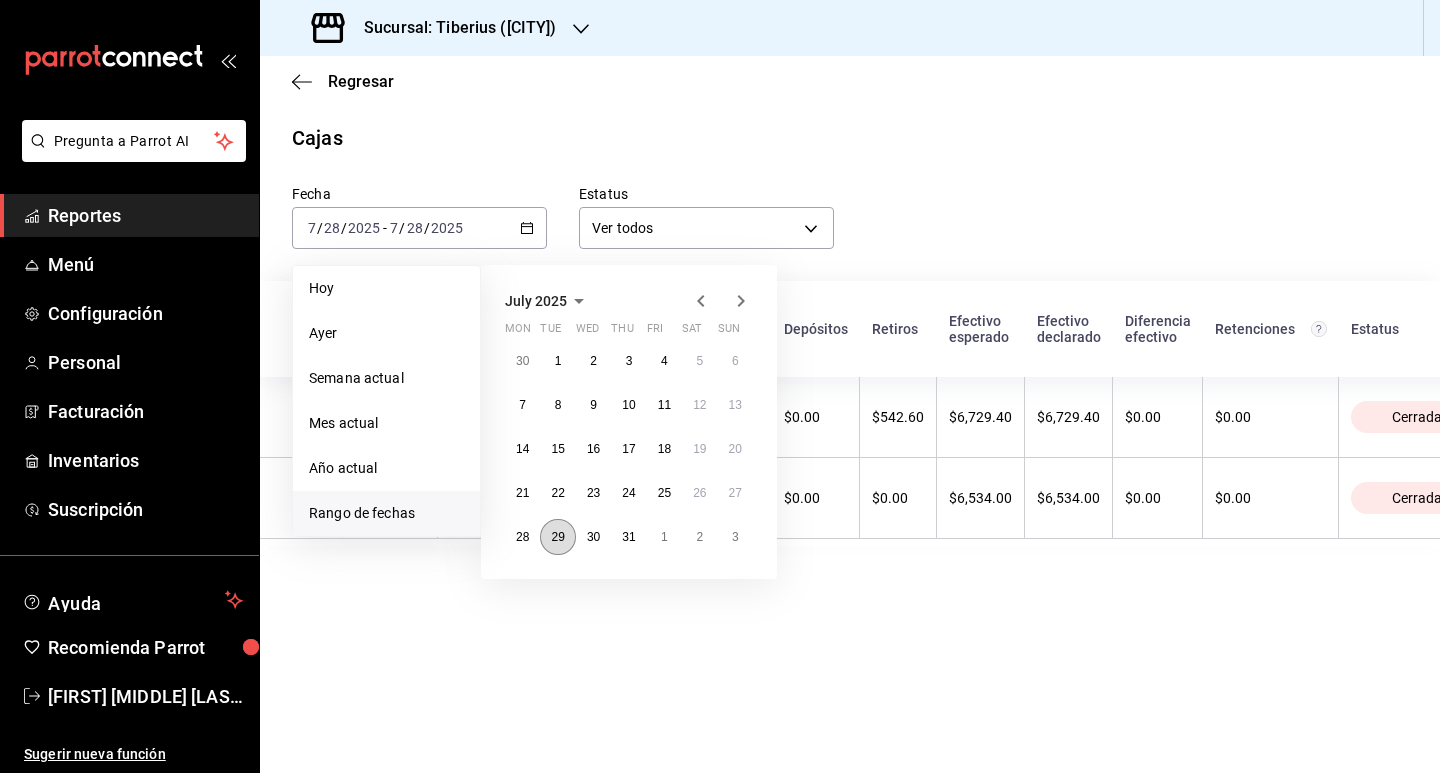 click on "29" at bounding box center [557, 537] 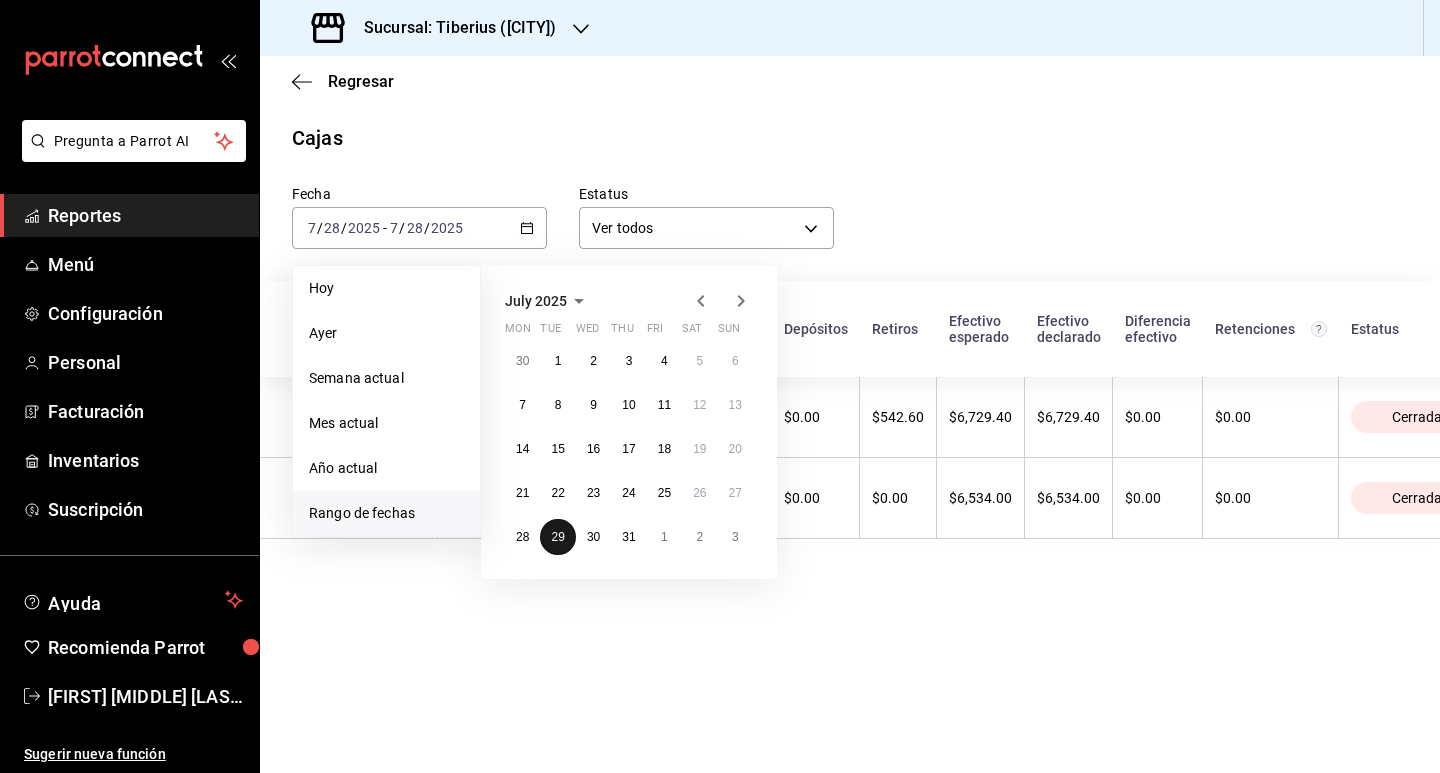 click on "29" at bounding box center [557, 537] 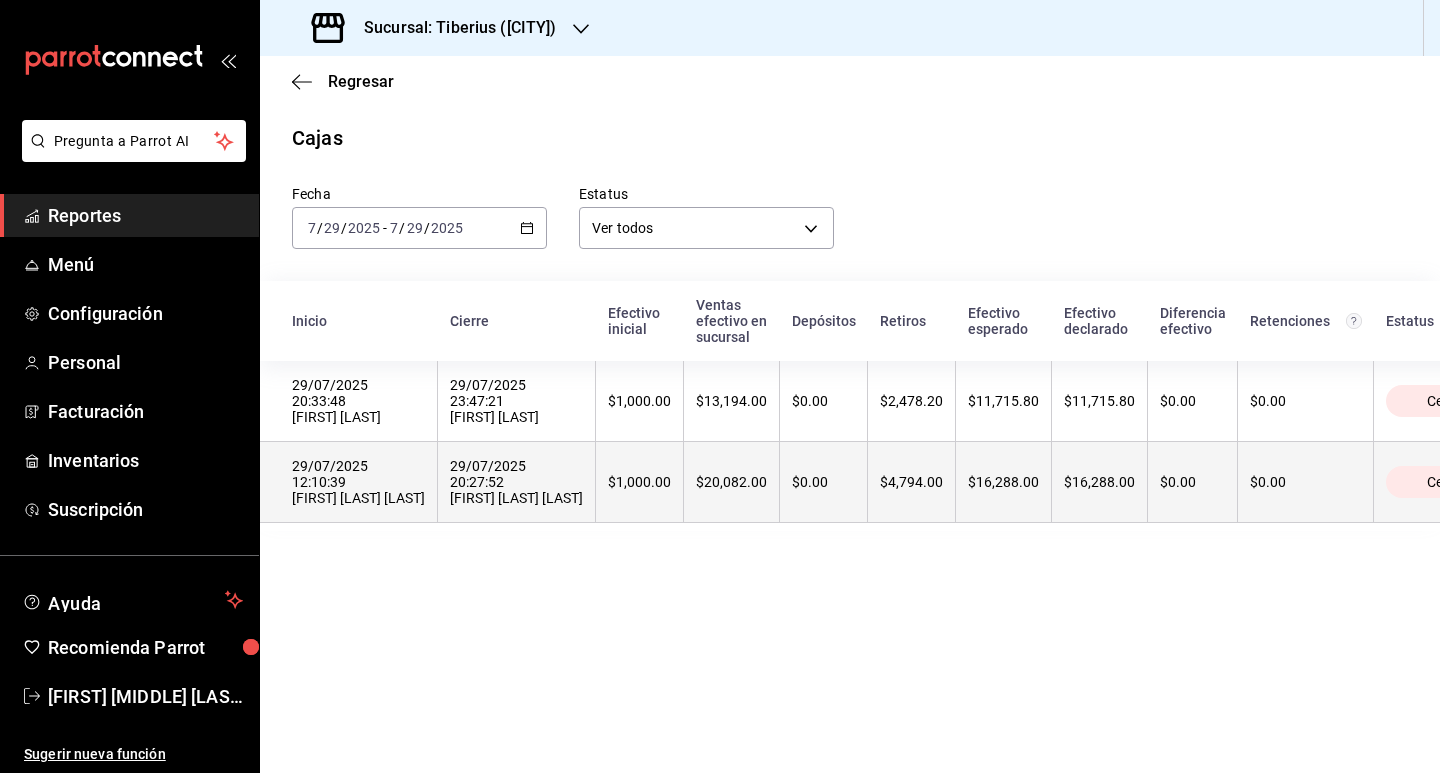 click on "29/07/2025
12:10:39
[FIRST] [LAST] [LAST]" at bounding box center [358, 482] 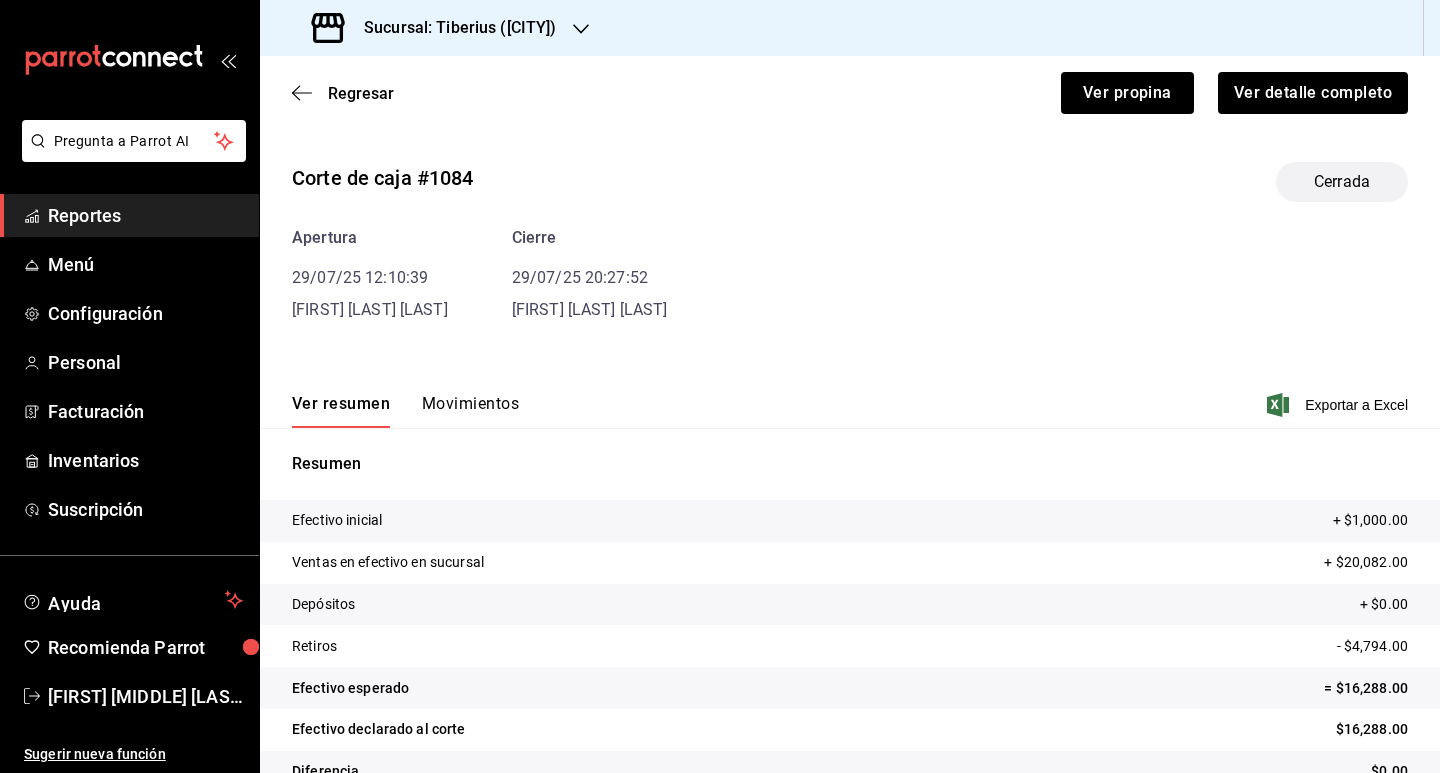 click on "Movimientos" at bounding box center (470, 411) 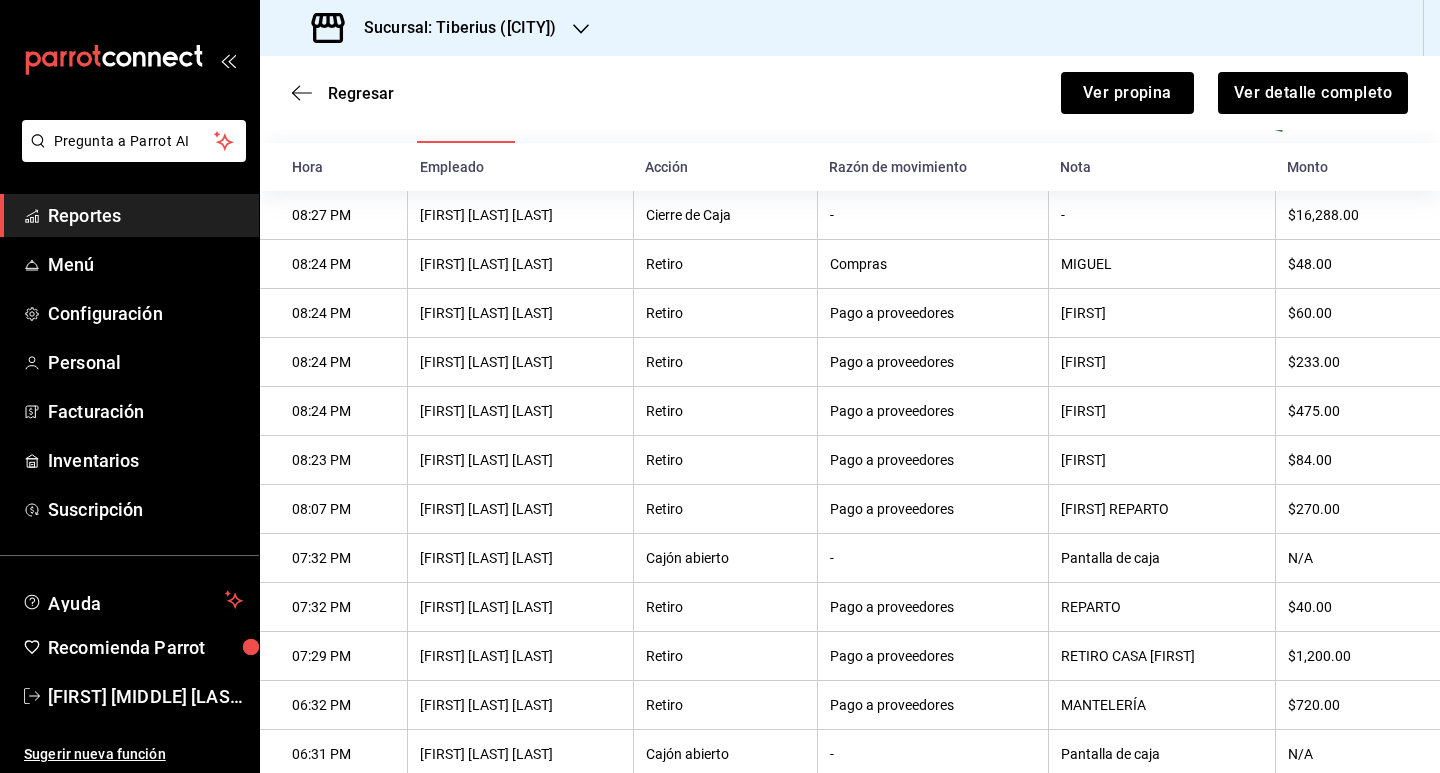 scroll, scrollTop: 287, scrollLeft: 0, axis: vertical 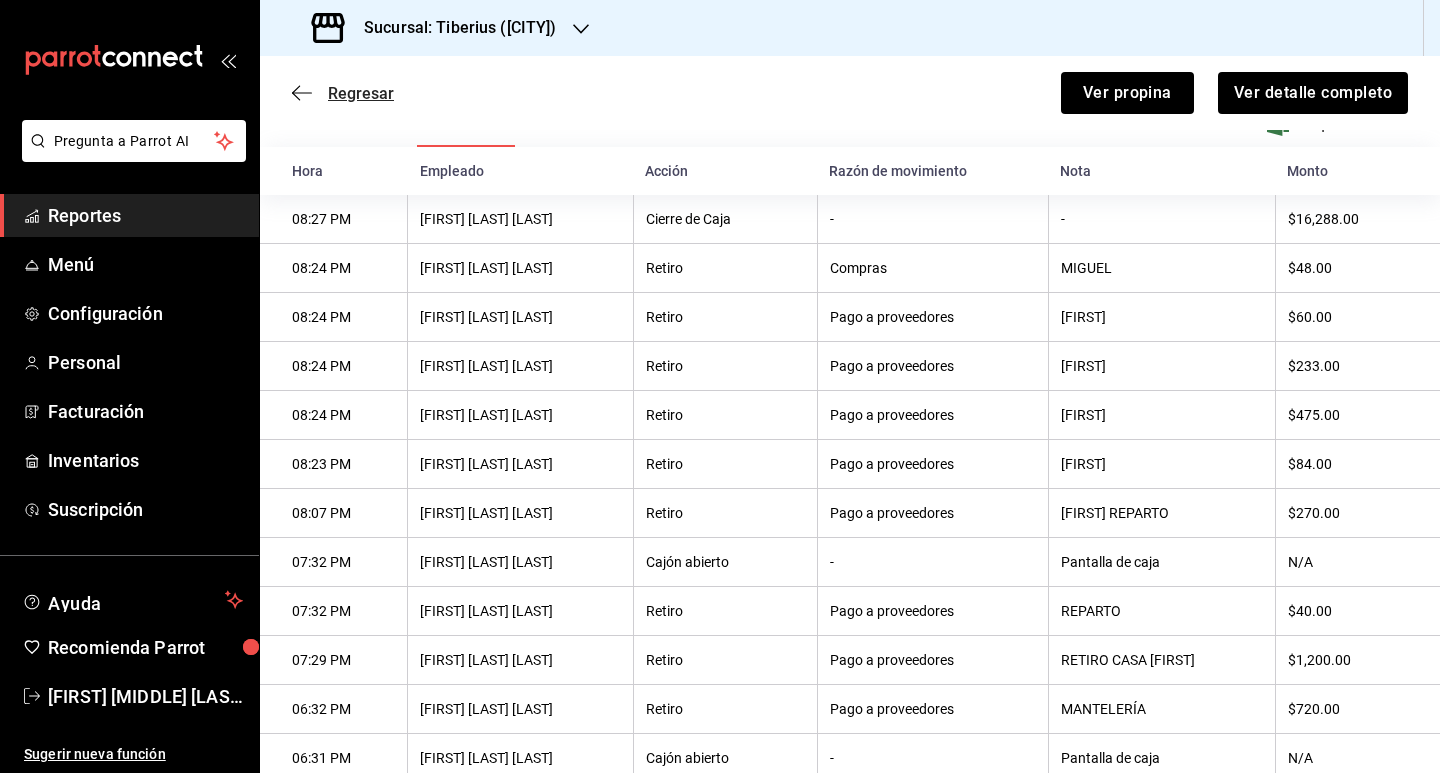click 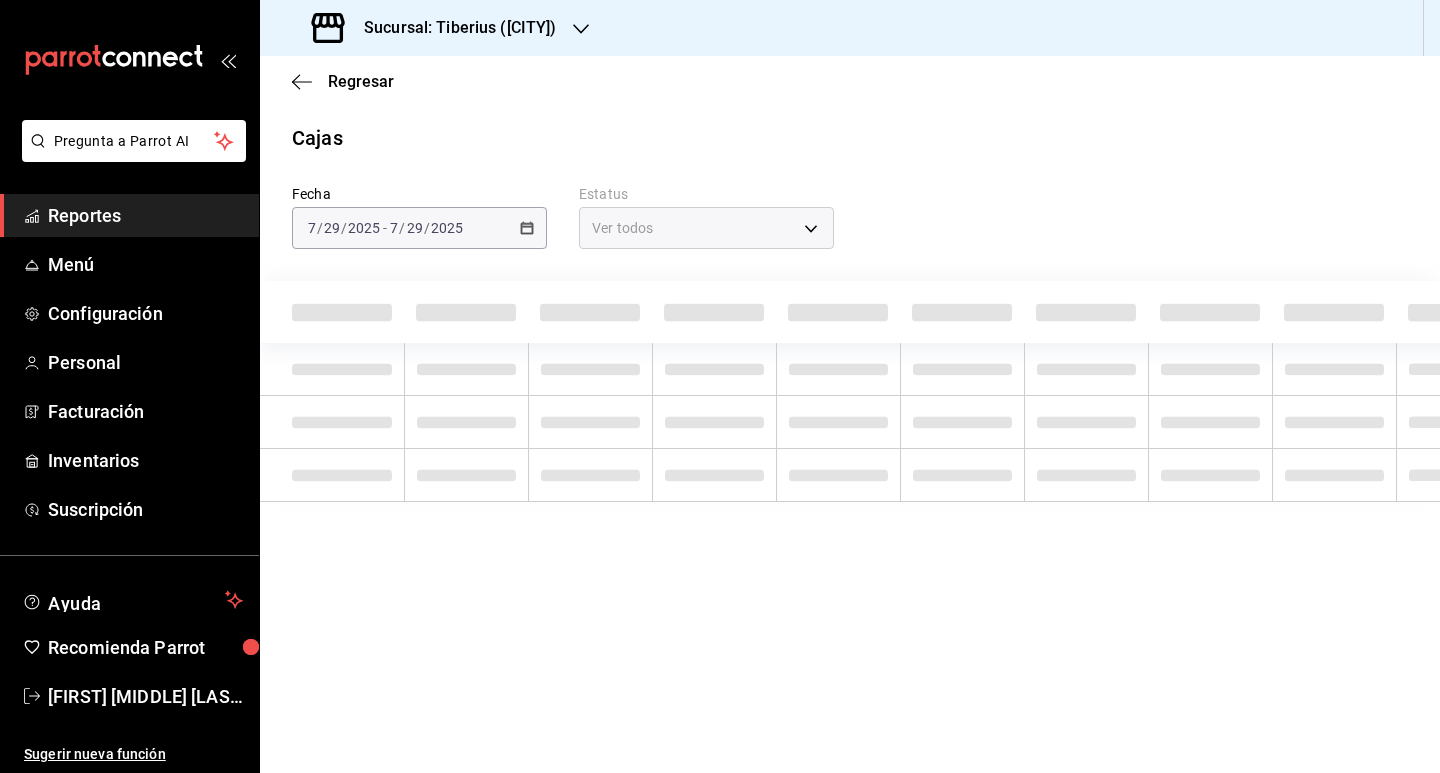 scroll, scrollTop: 0, scrollLeft: 0, axis: both 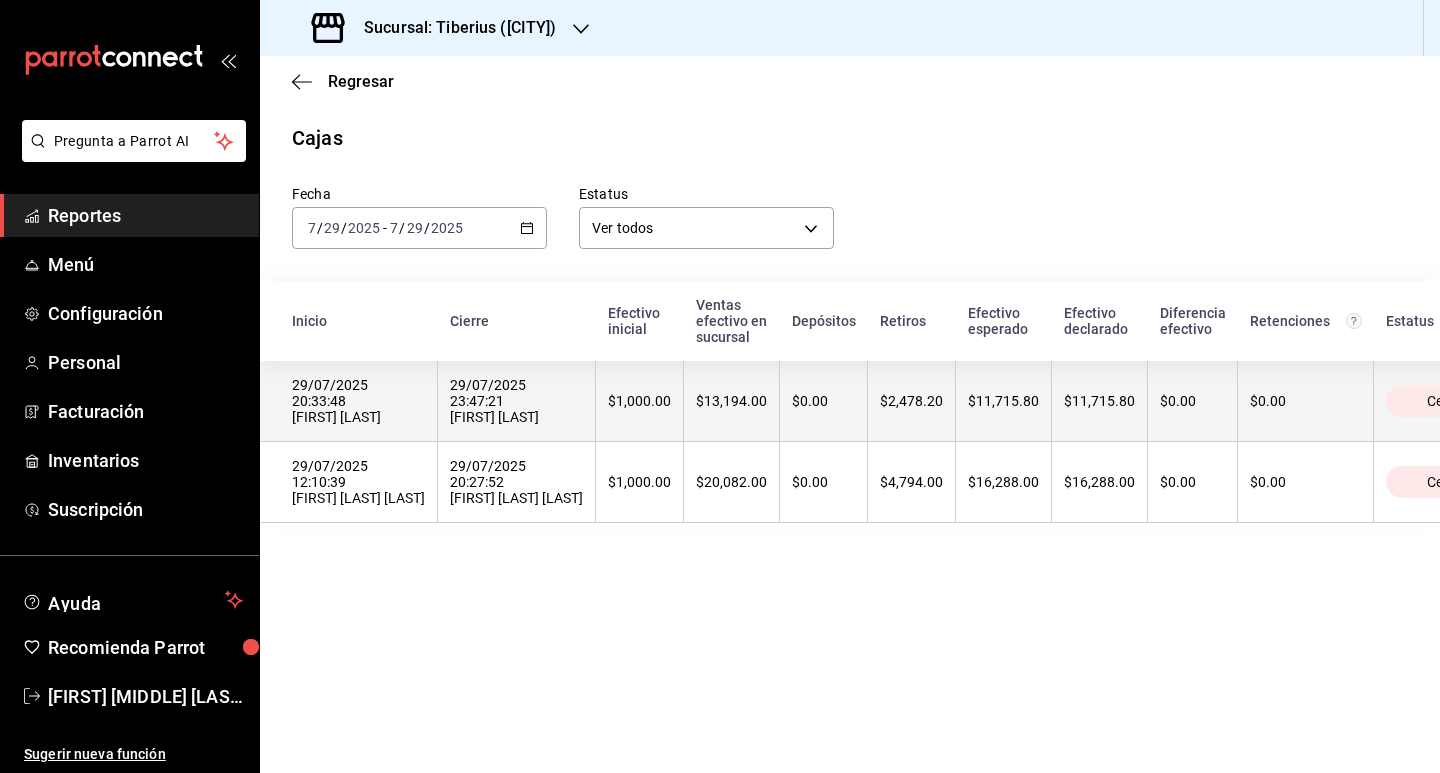 click on "29/07/2025
20:33:48
[FIRST] [LAST]" at bounding box center (358, 401) 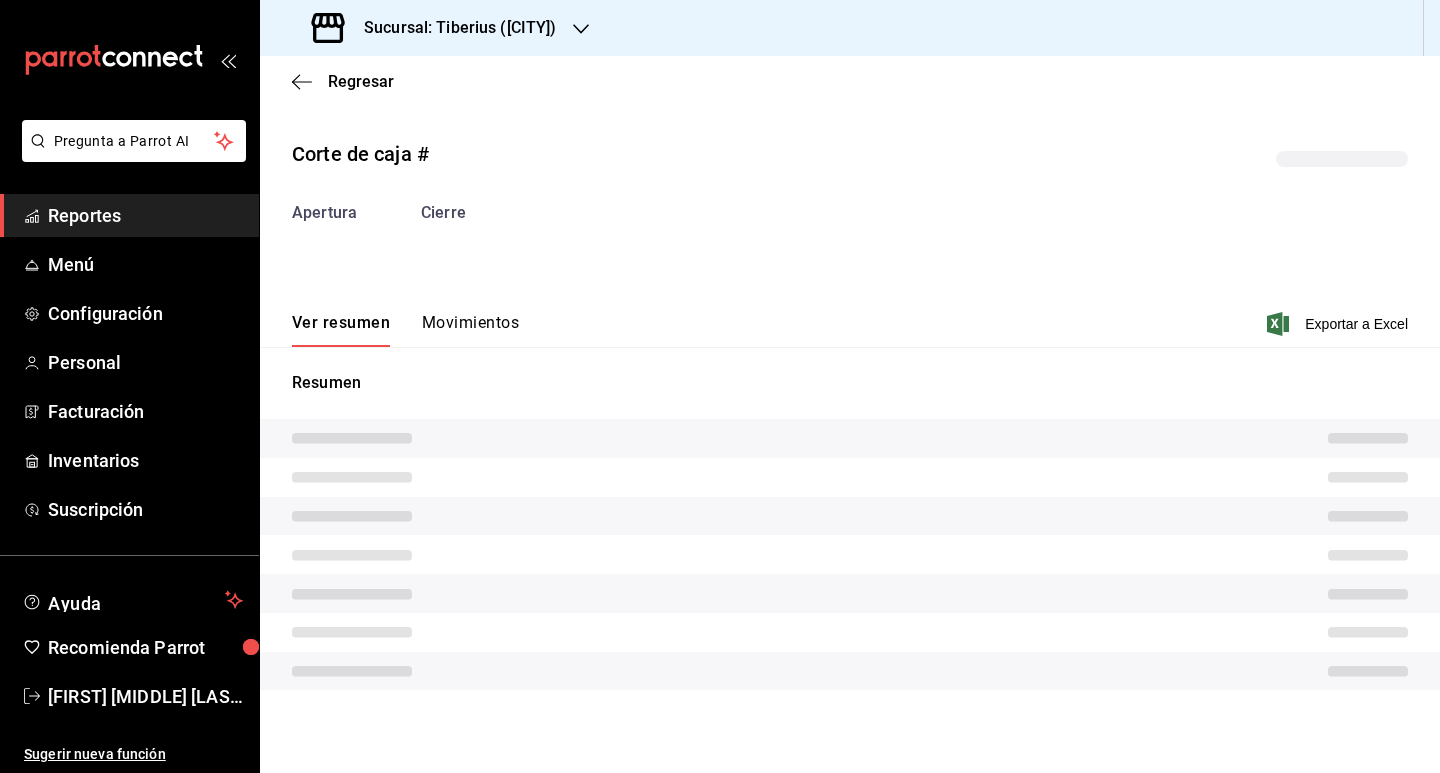 click on "Movimientos" at bounding box center (470, 330) 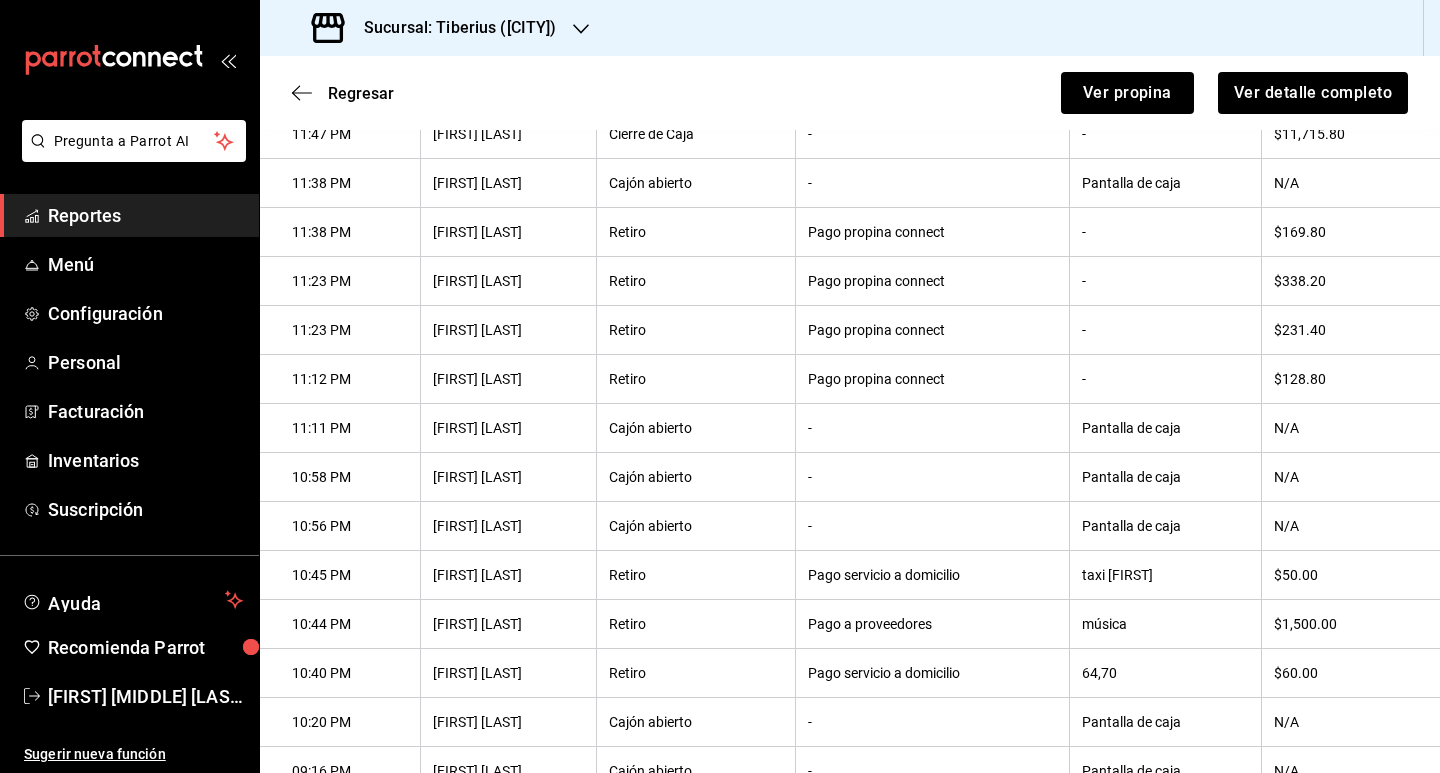 scroll, scrollTop: 375, scrollLeft: 0, axis: vertical 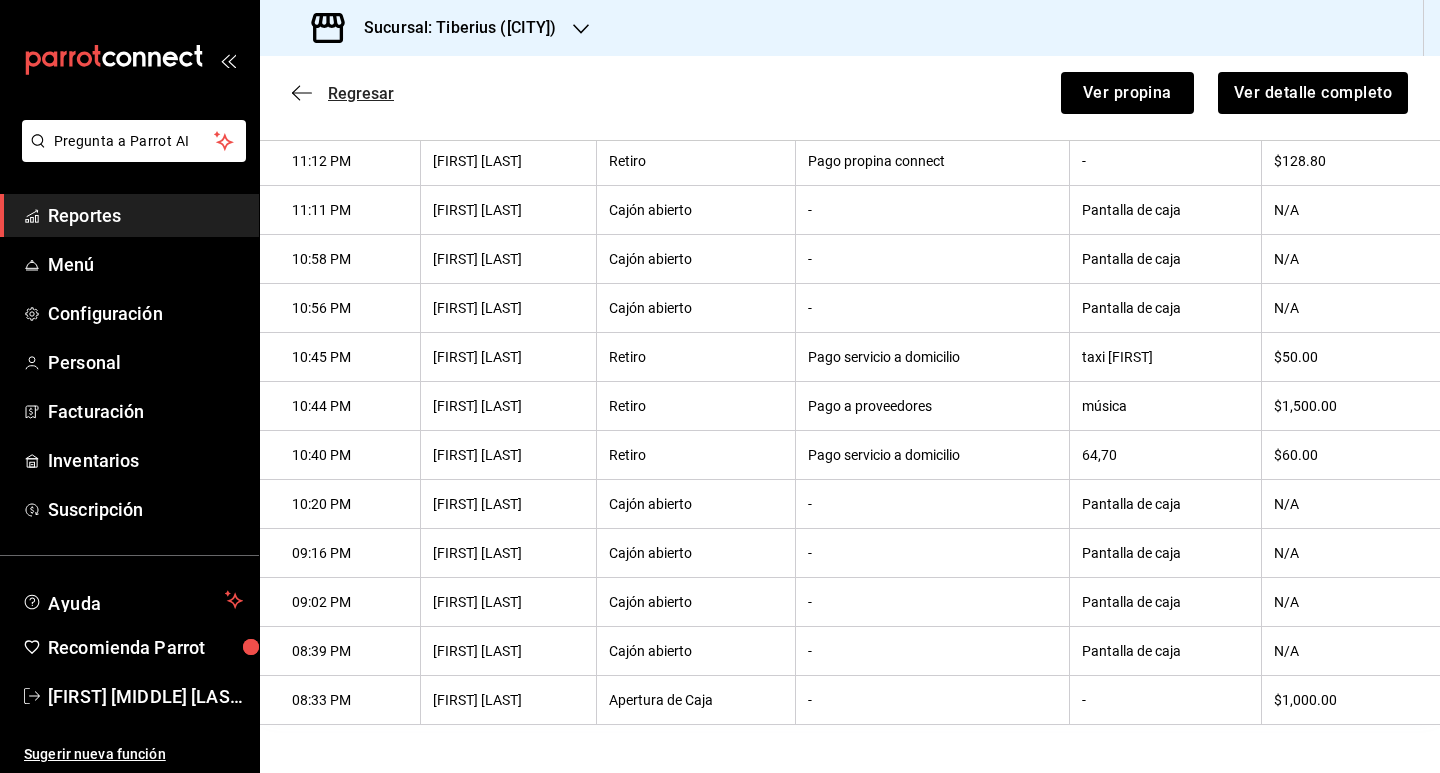click 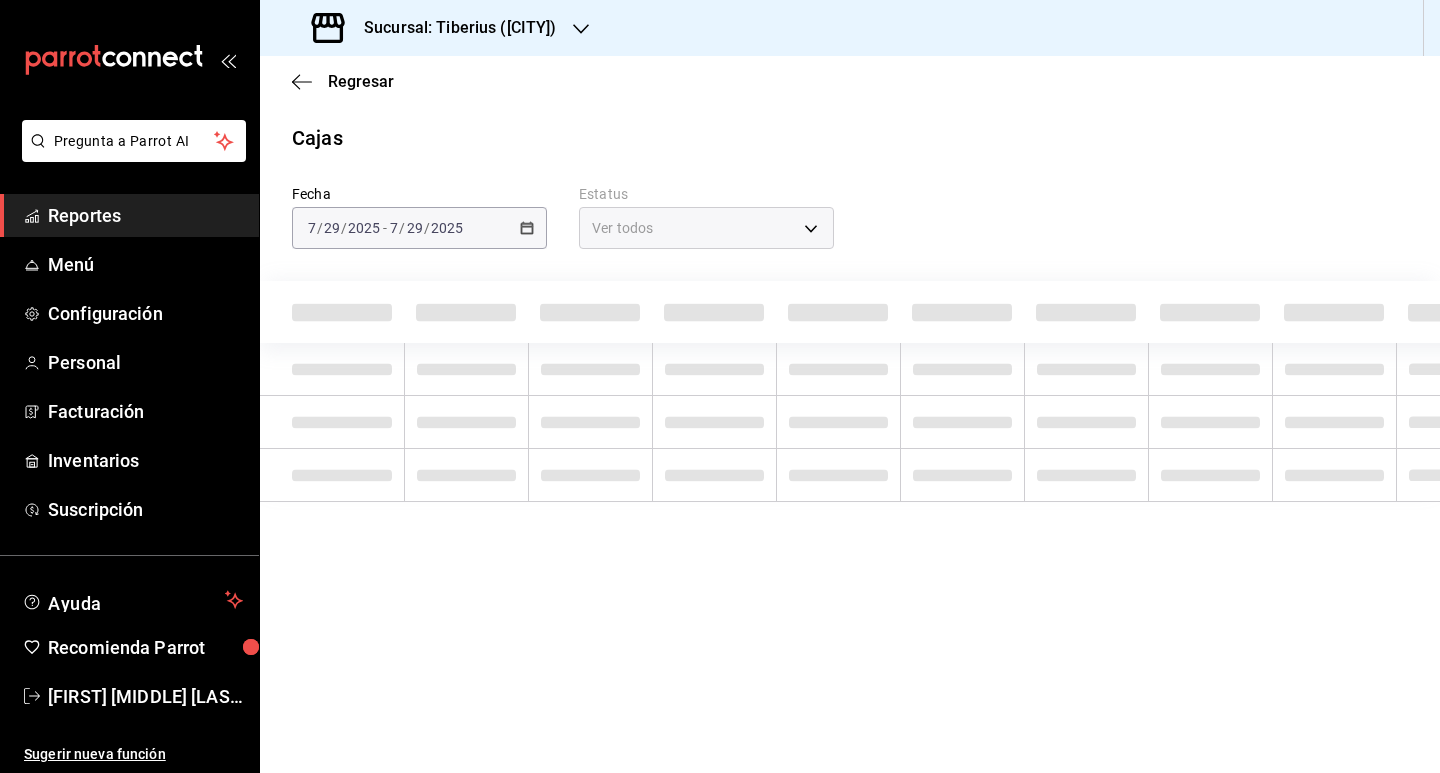 scroll, scrollTop: 0, scrollLeft: 0, axis: both 